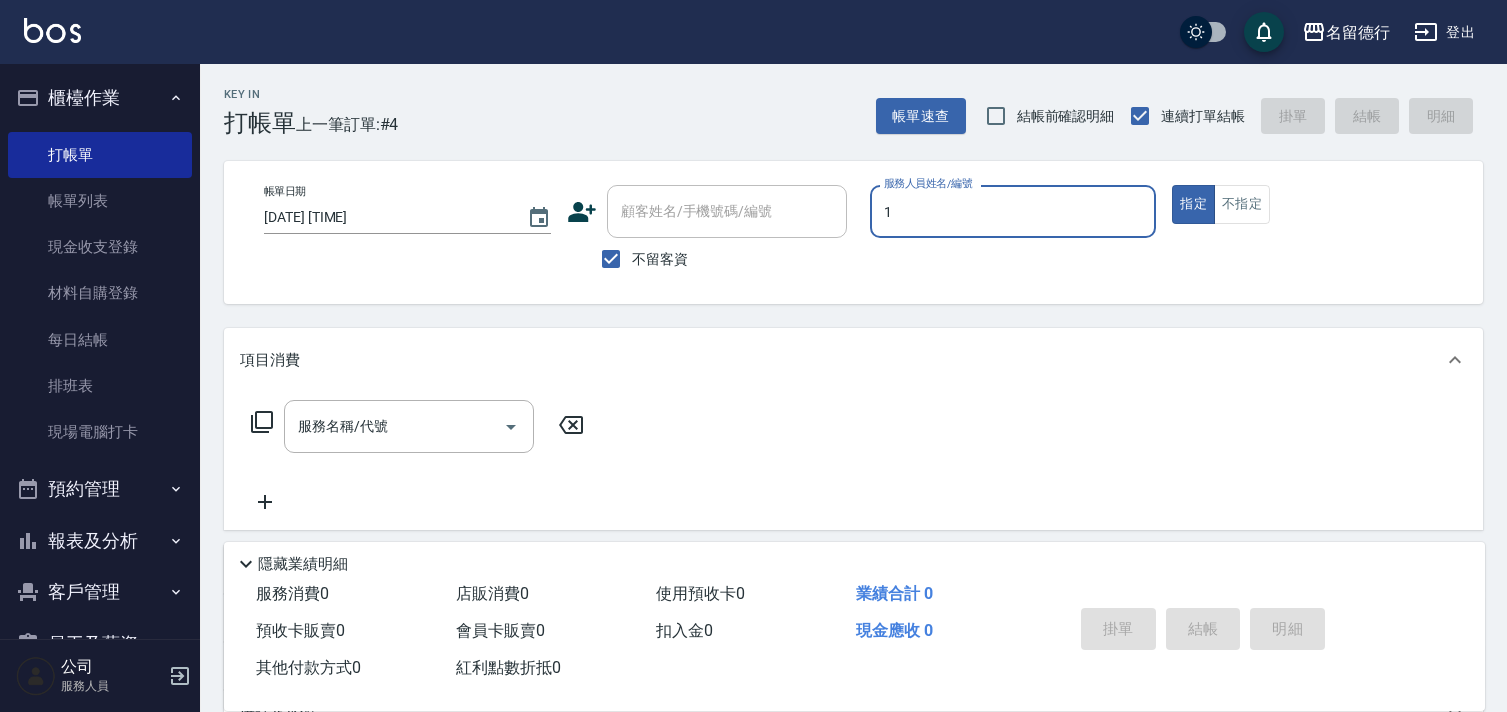 scroll, scrollTop: 111, scrollLeft: 0, axis: vertical 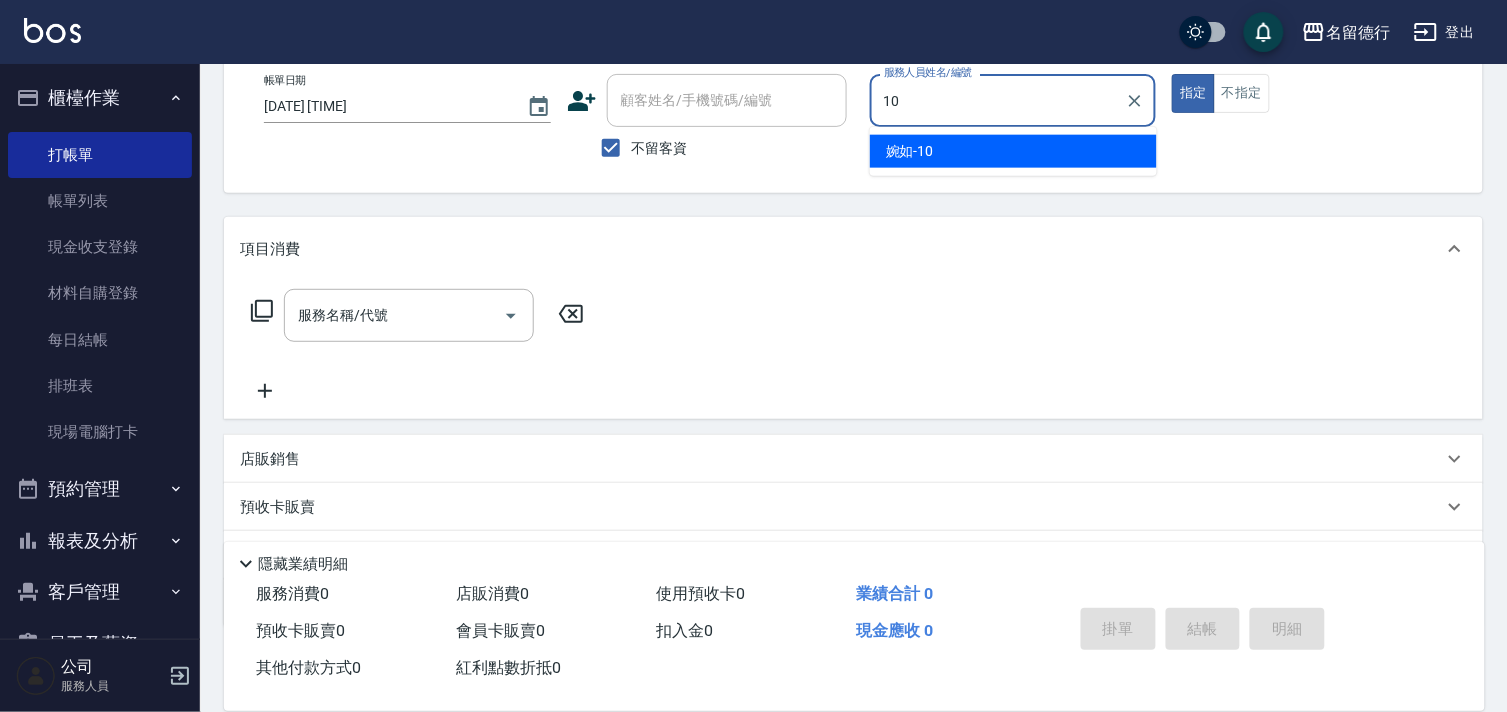 type on "[NAME]-10" 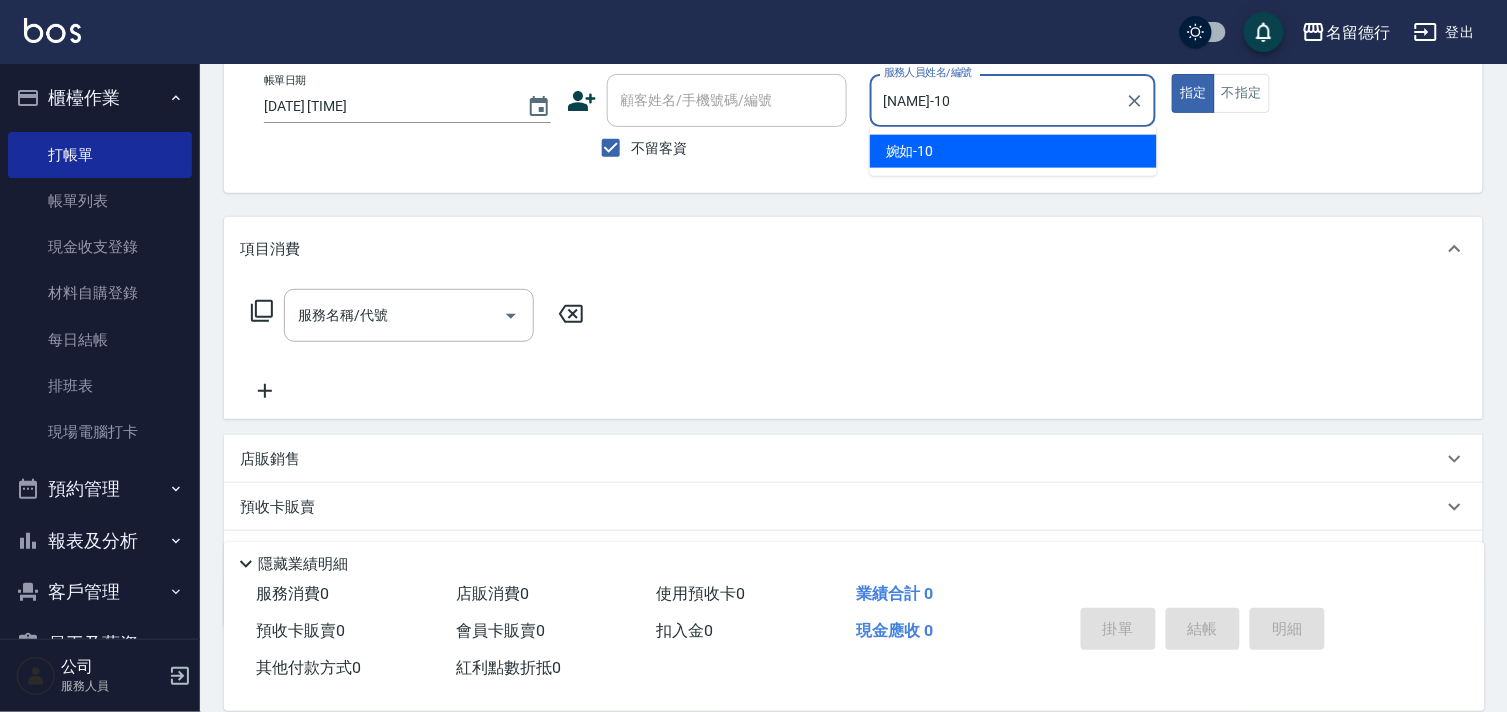 type on "true" 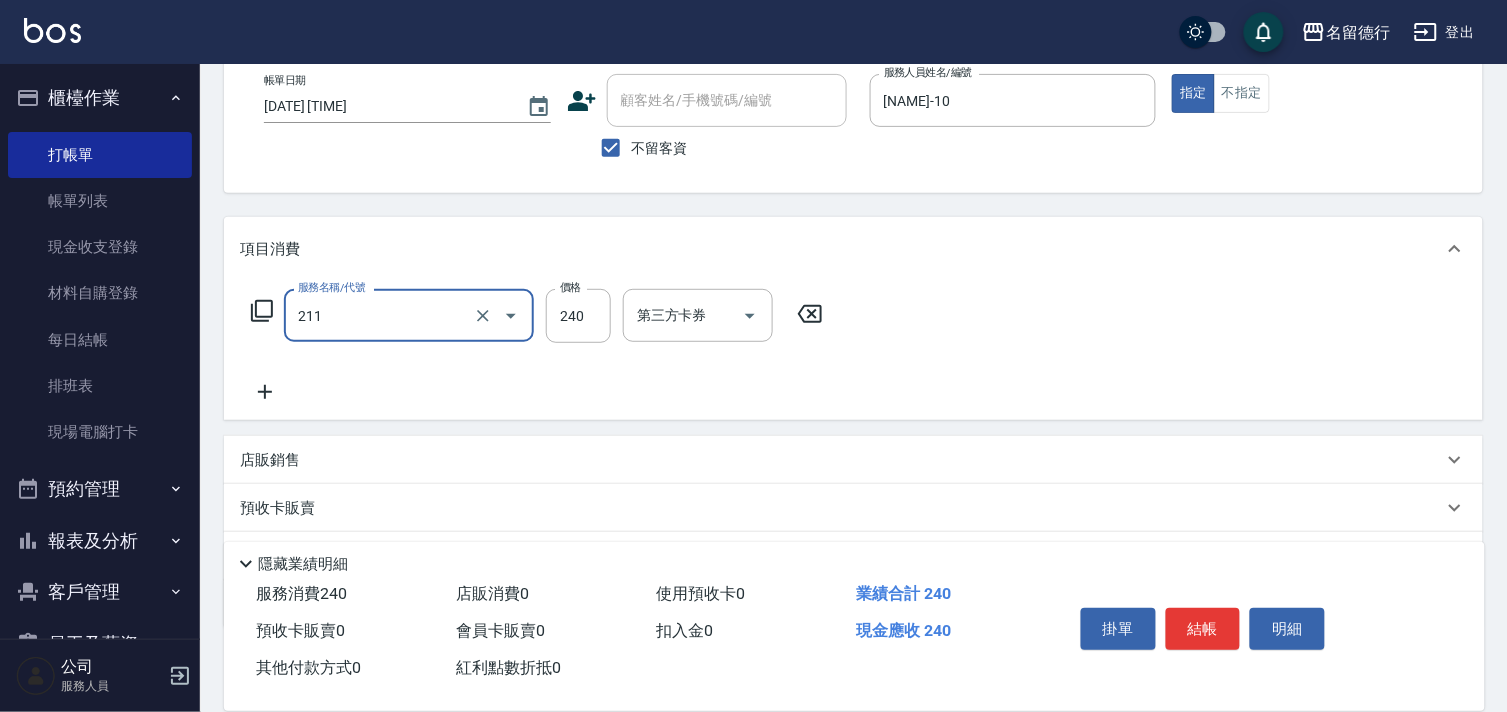 type on "洗髮券(211)" 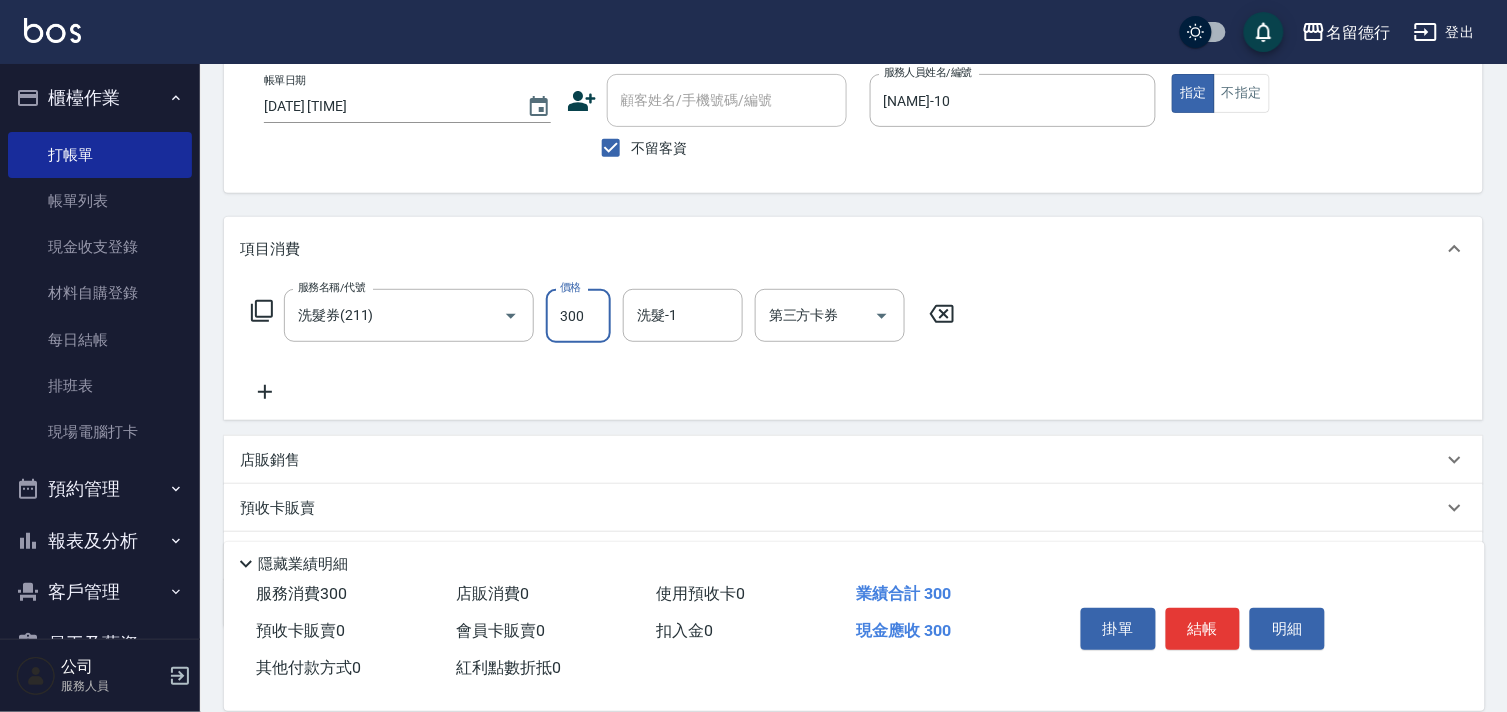 type on "300" 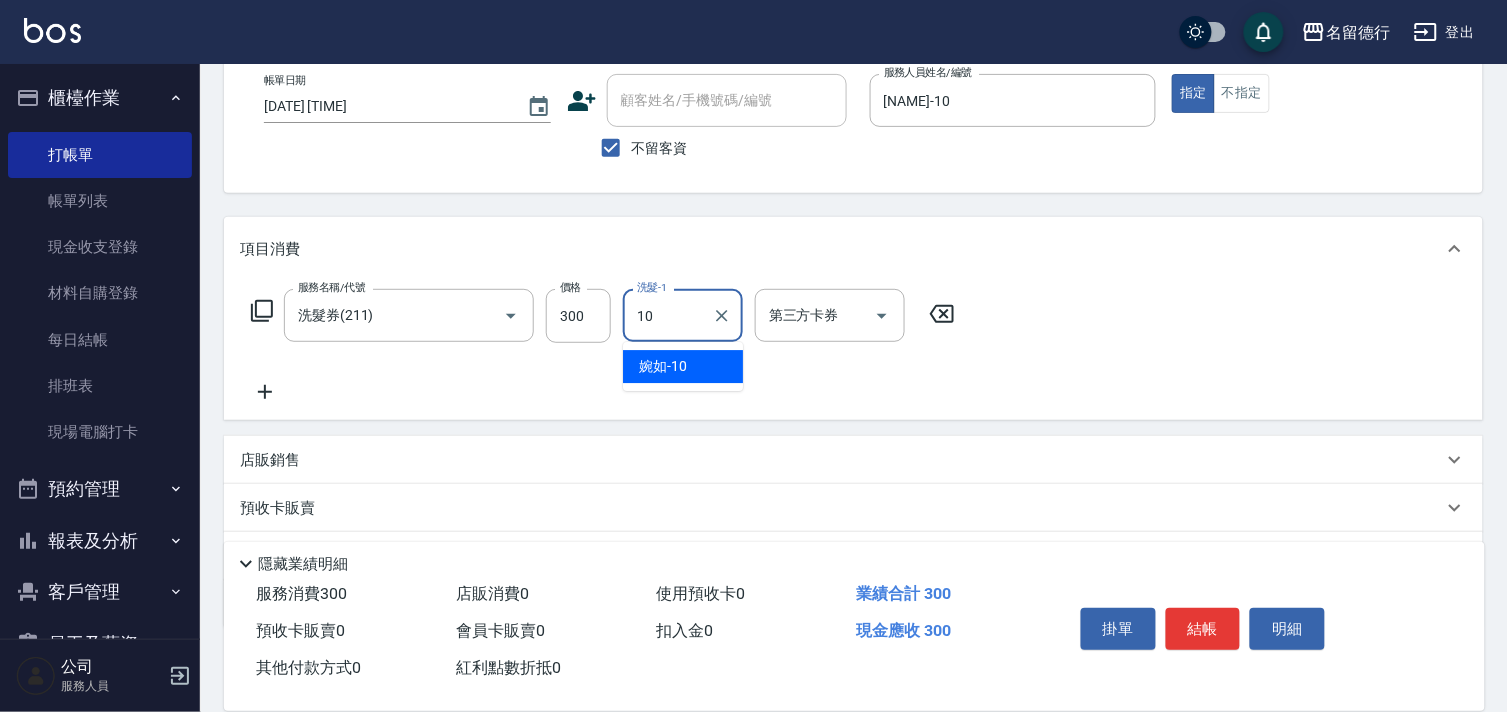 type on "[NAME]-10" 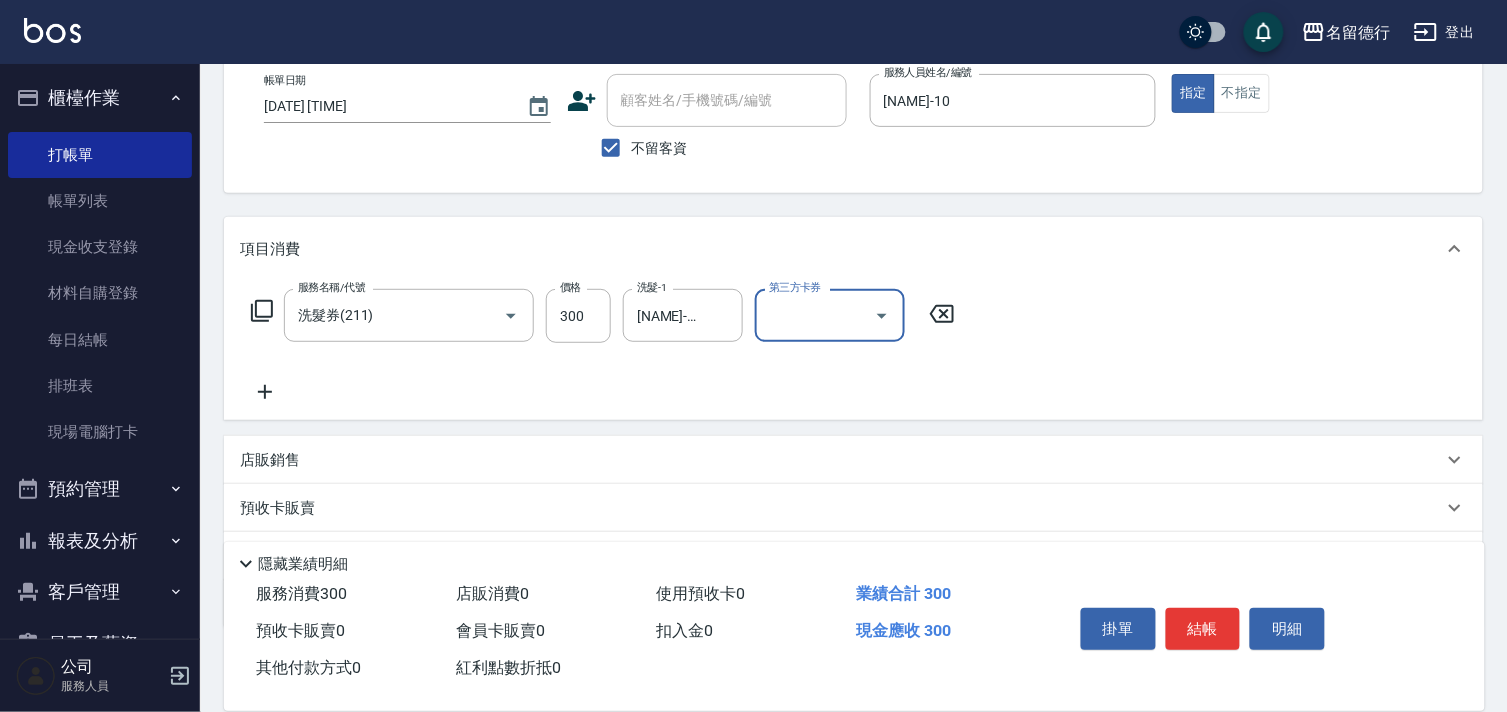 click on "第三方卡券" at bounding box center [815, 315] 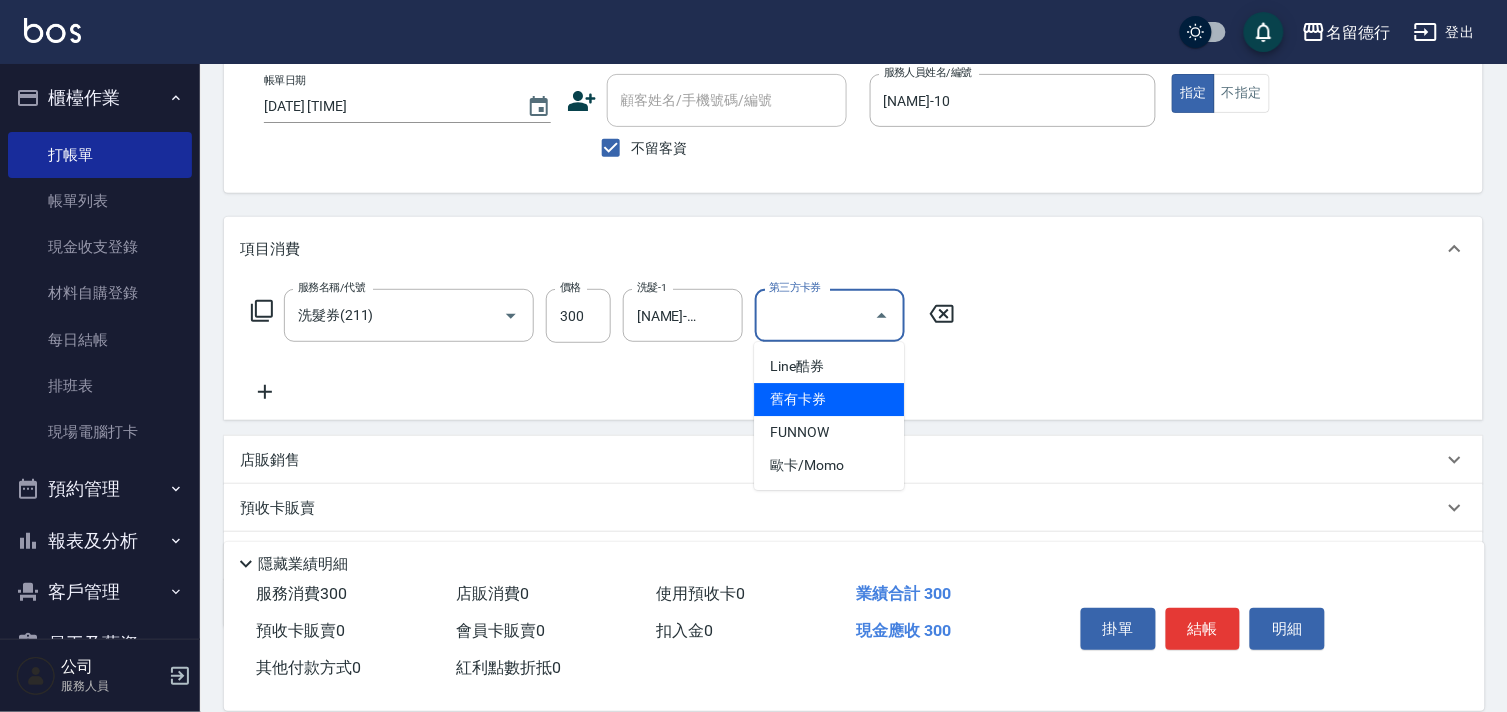 click on "舊有卡券" at bounding box center (829, 399) 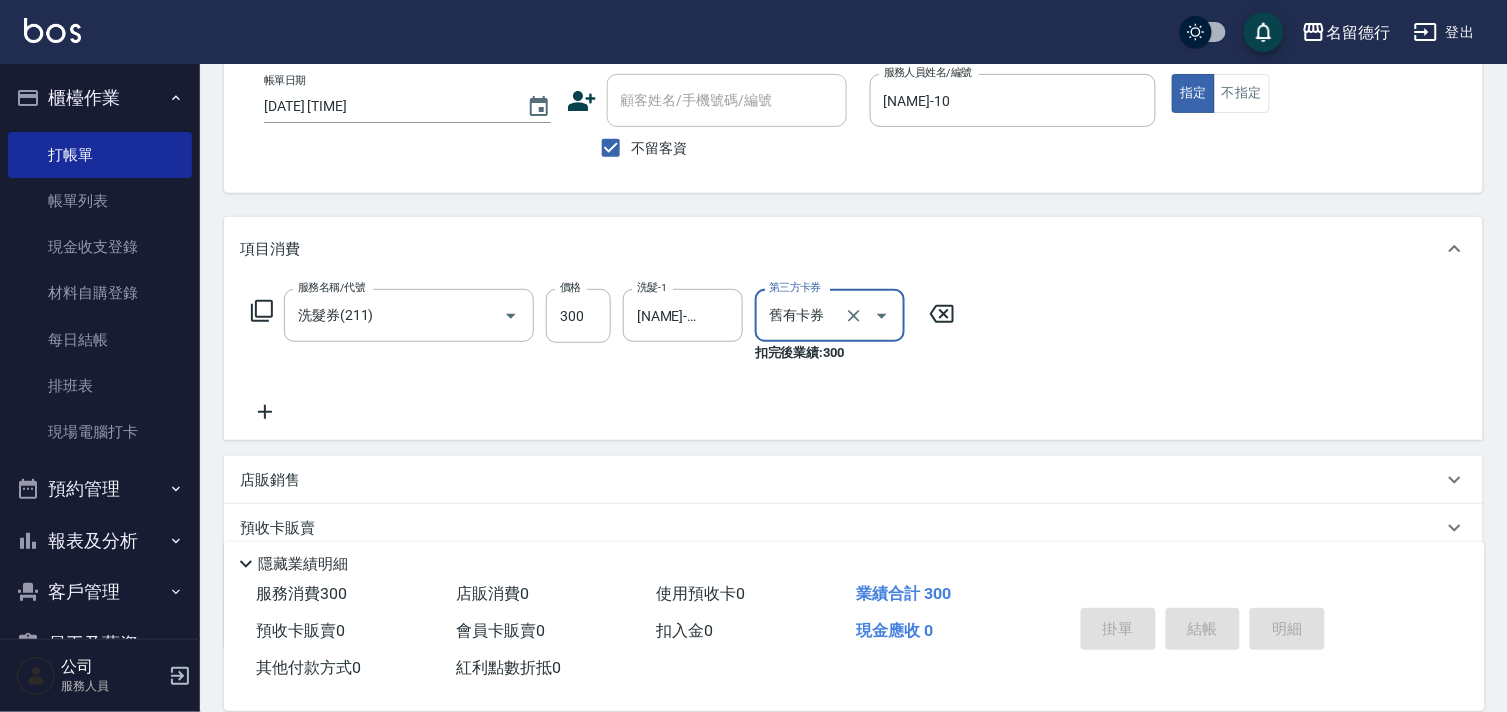 type on "[DATE] [TIME]" 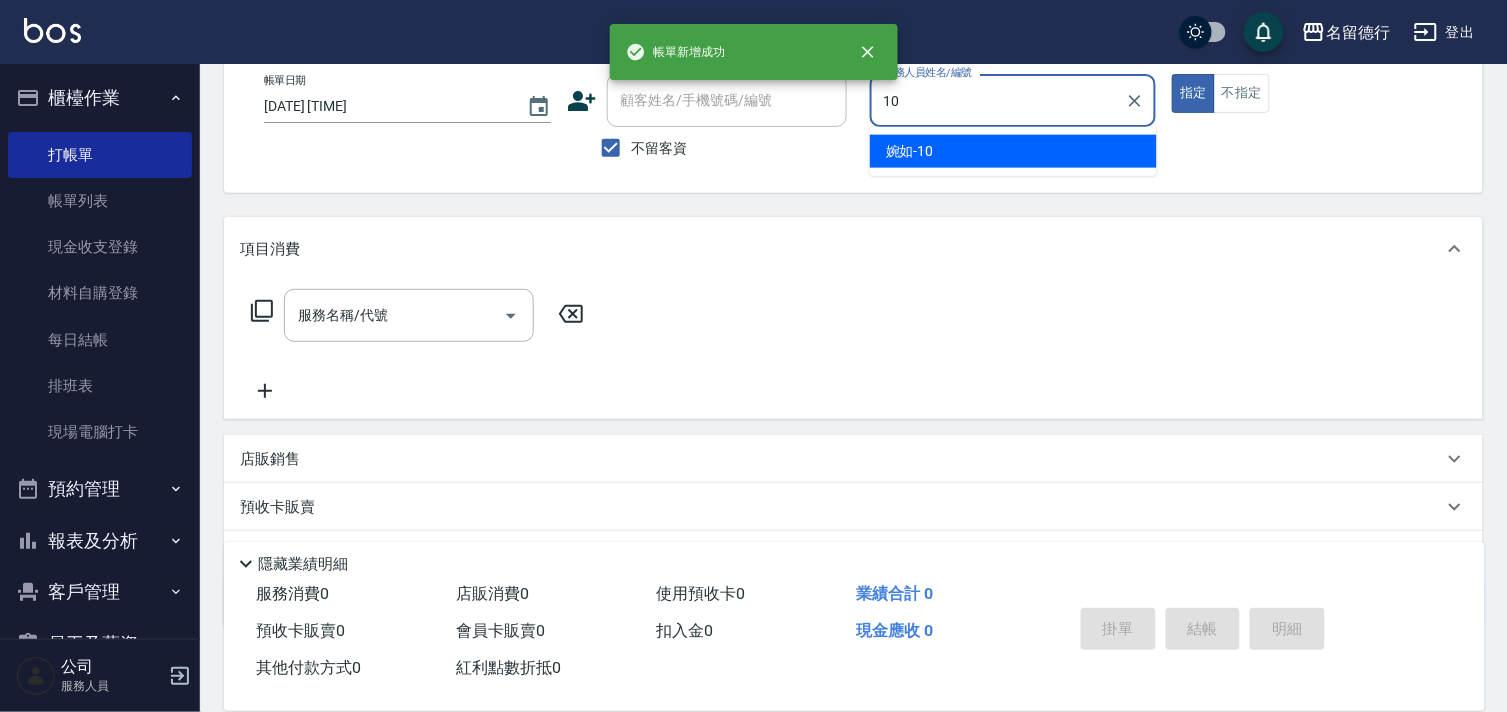 type on "[NAME]-10" 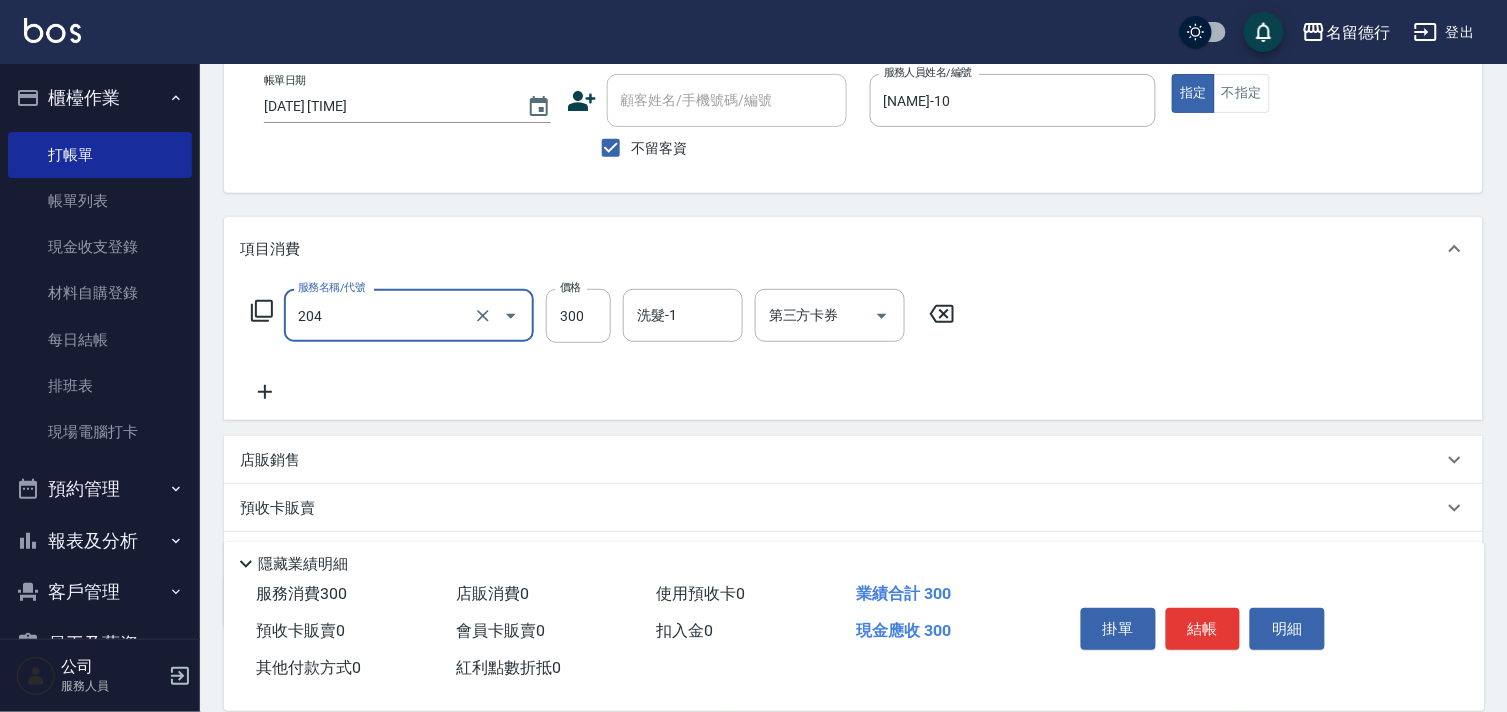 type on "洗髮(204)" 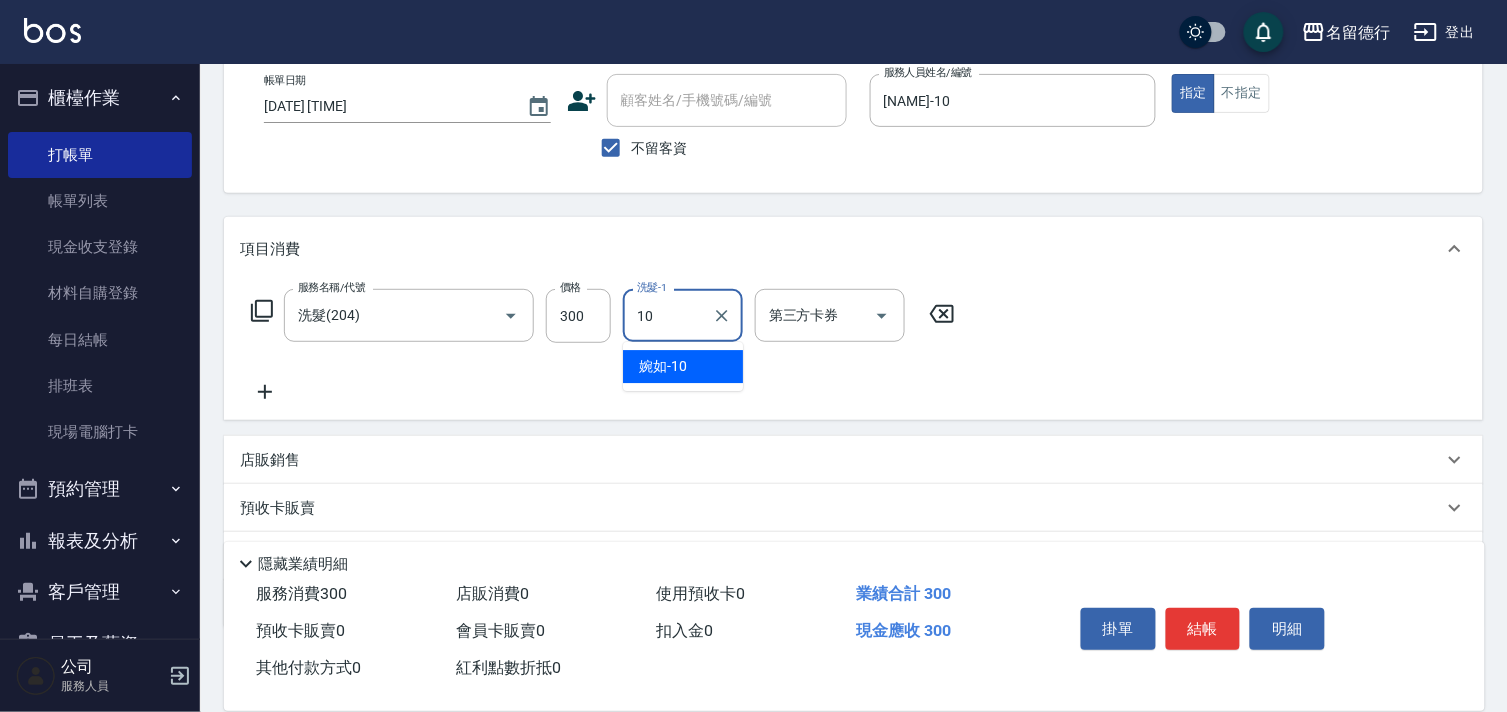 type on "[NAME]-10" 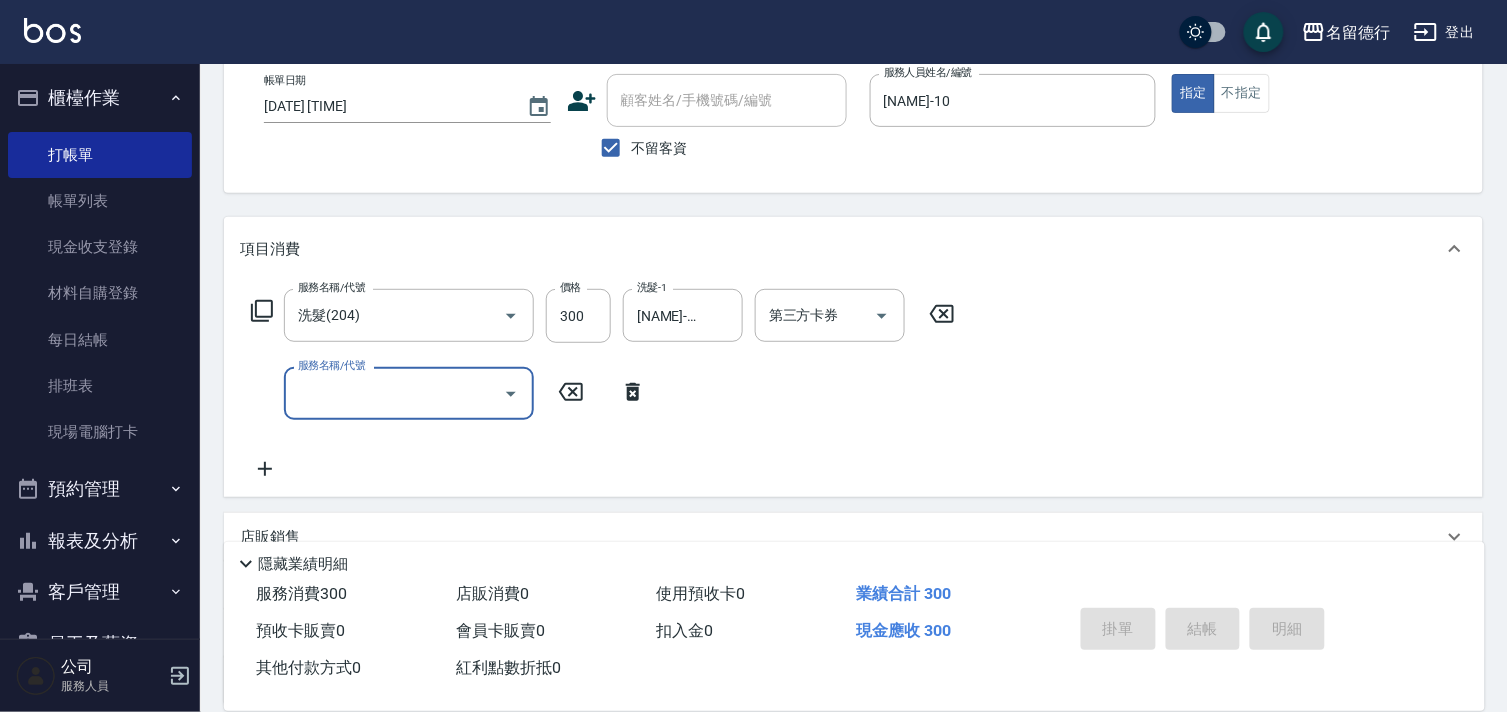 type 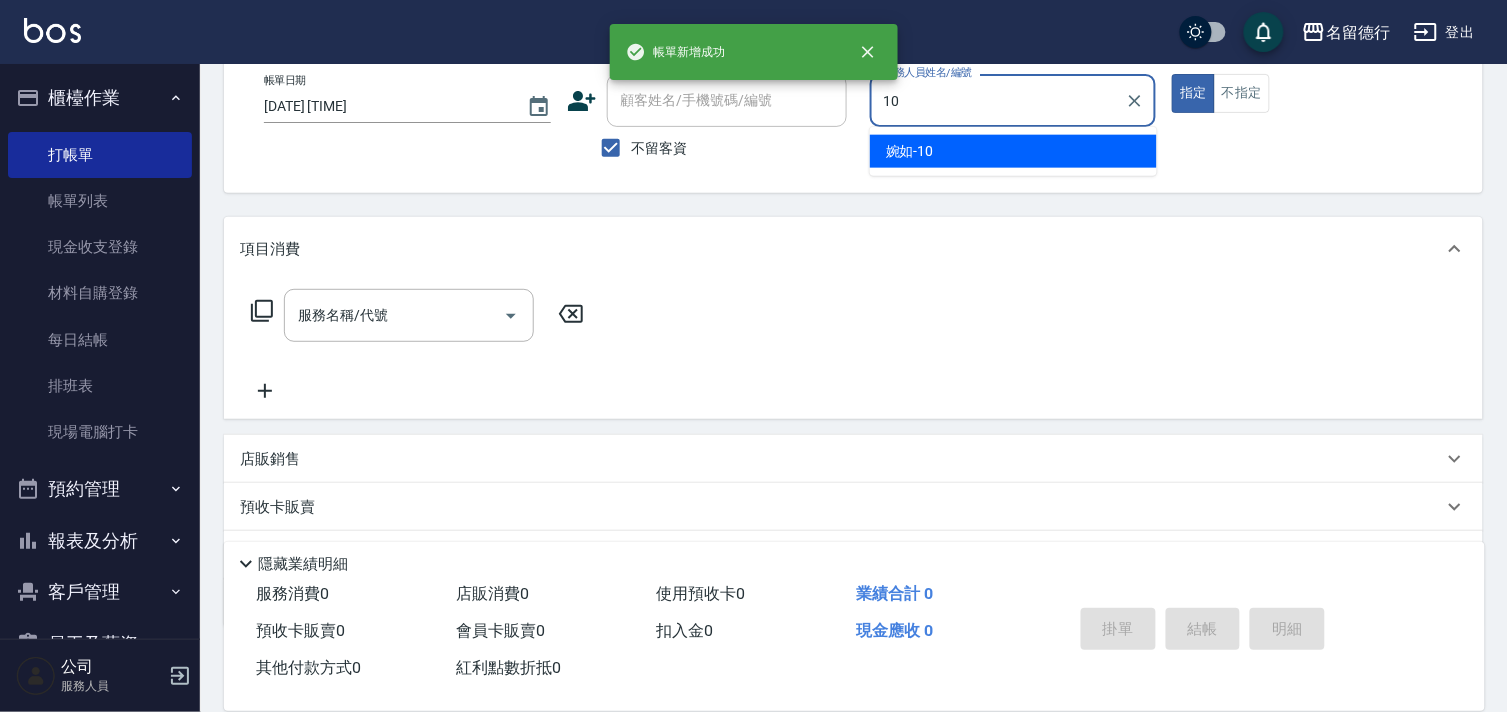 type on "[NAME]-10" 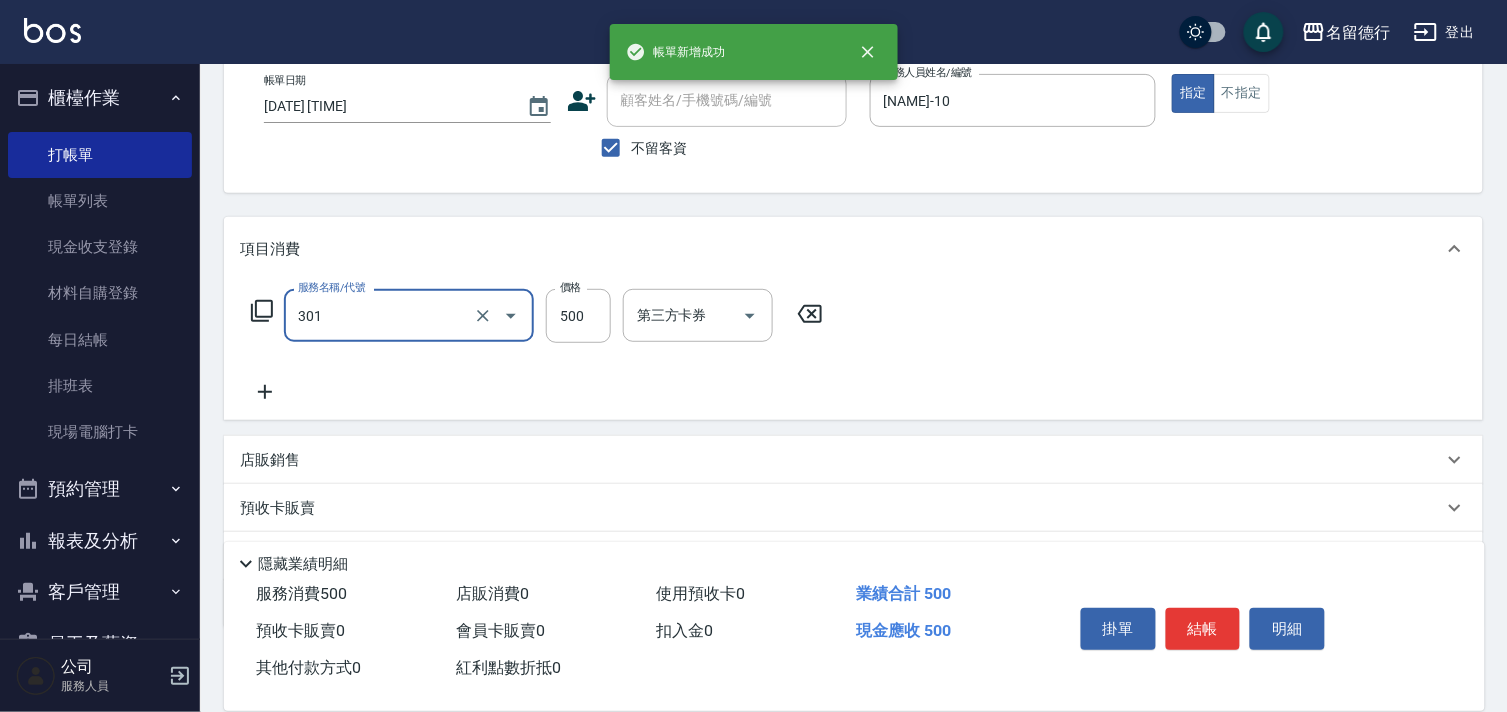 type on "剪髮(301)" 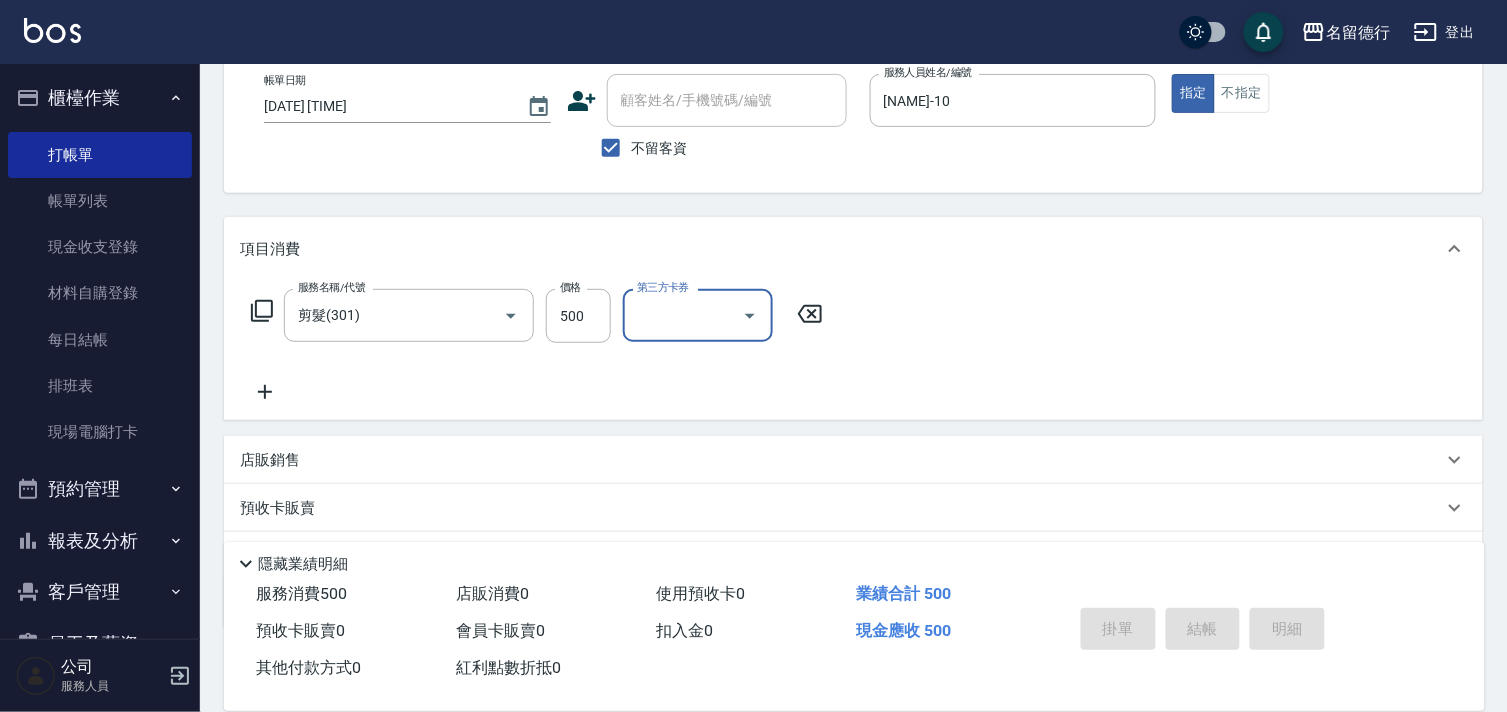 type 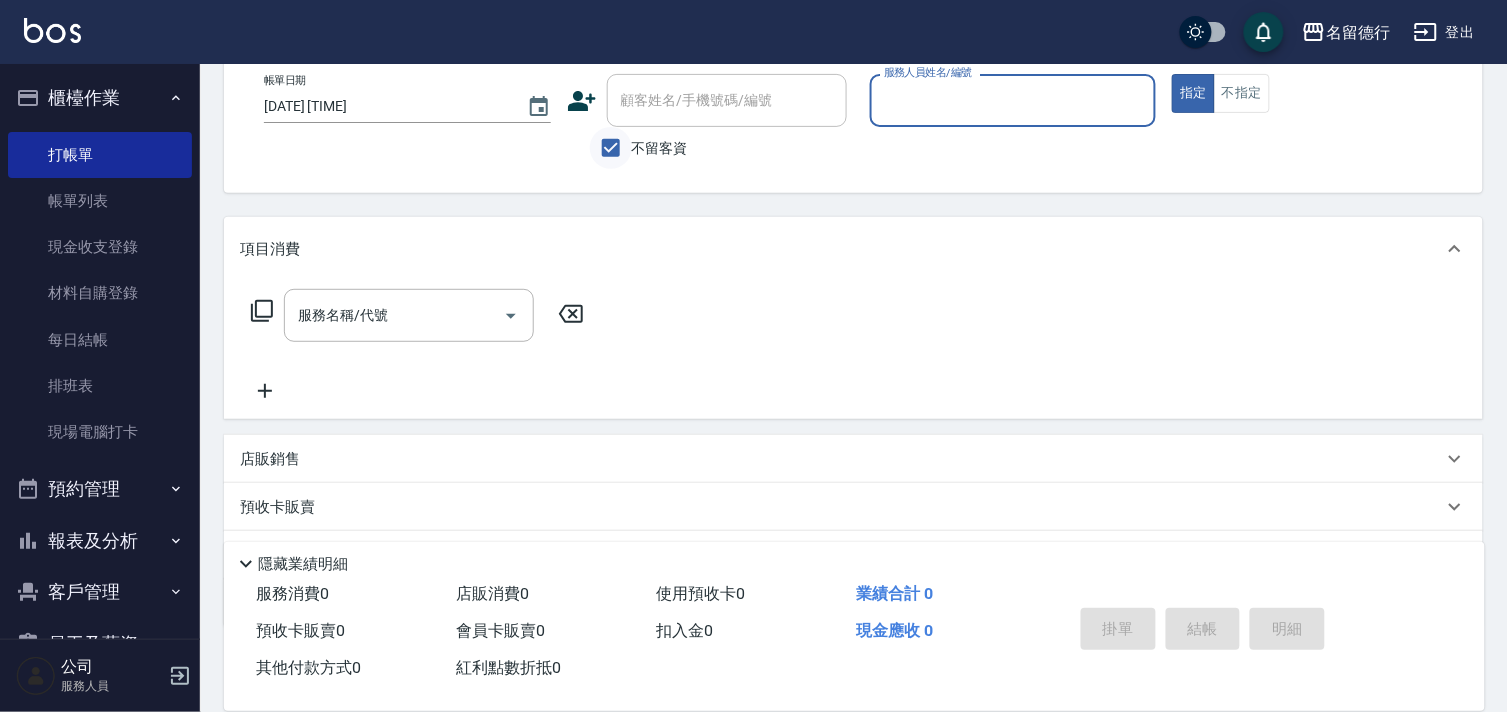 click on "不留客資" at bounding box center (611, 148) 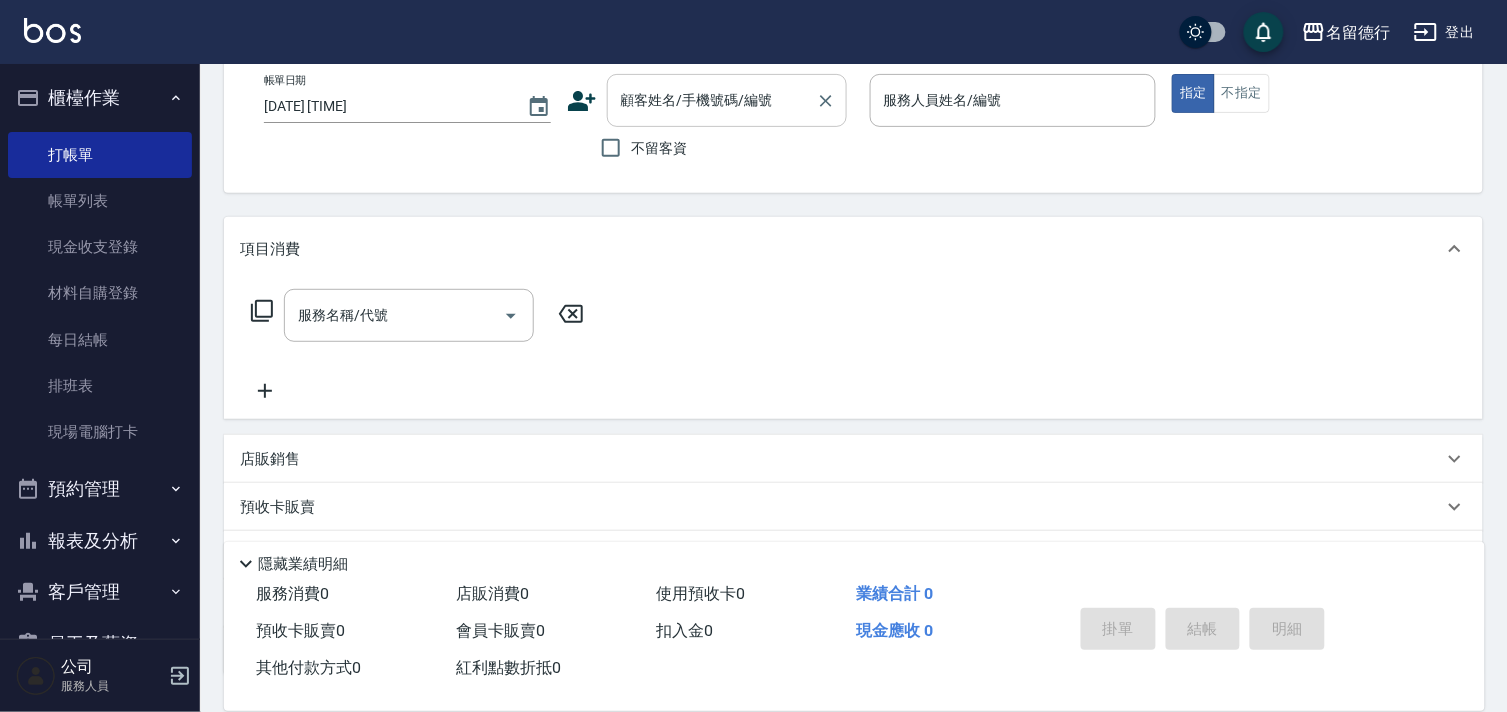 click on "顧客姓名/手機號碼/編號" at bounding box center [712, 100] 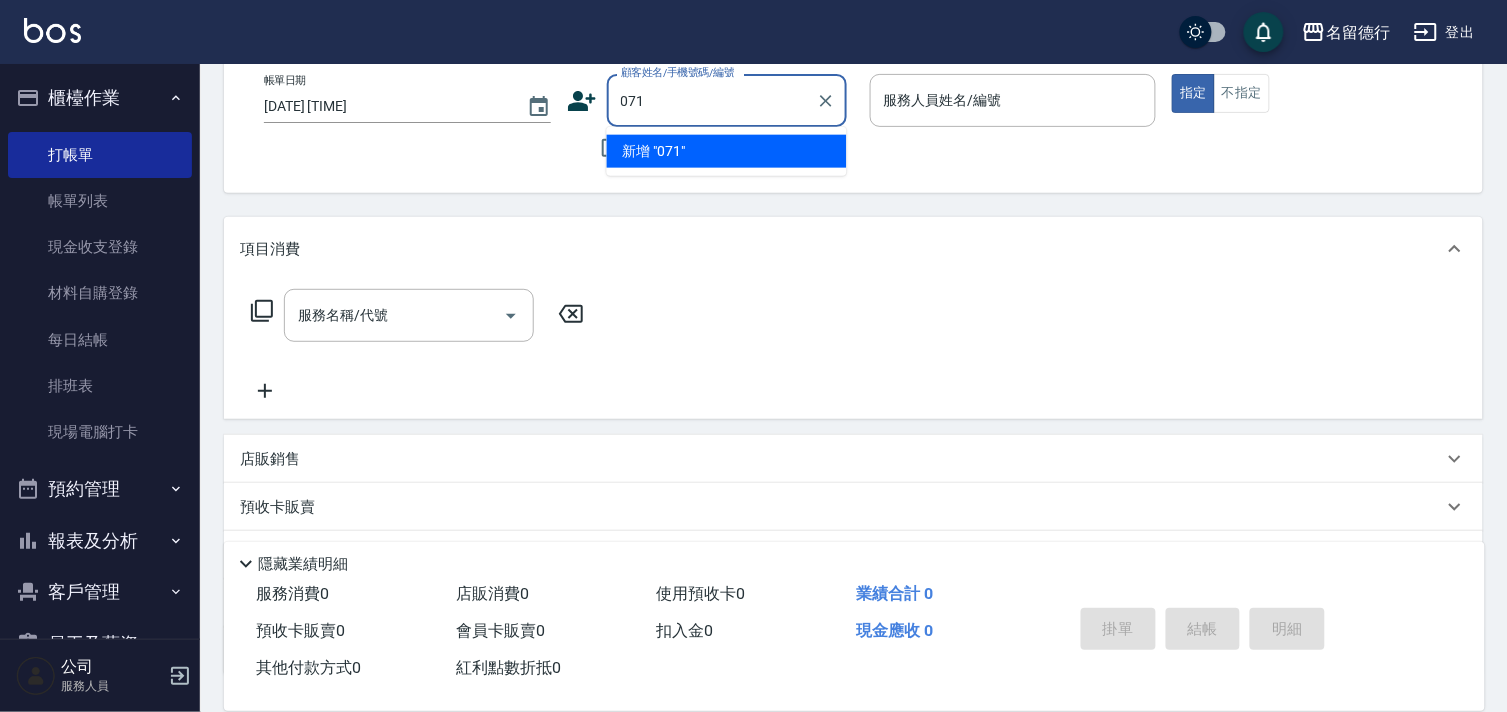 type on "0711" 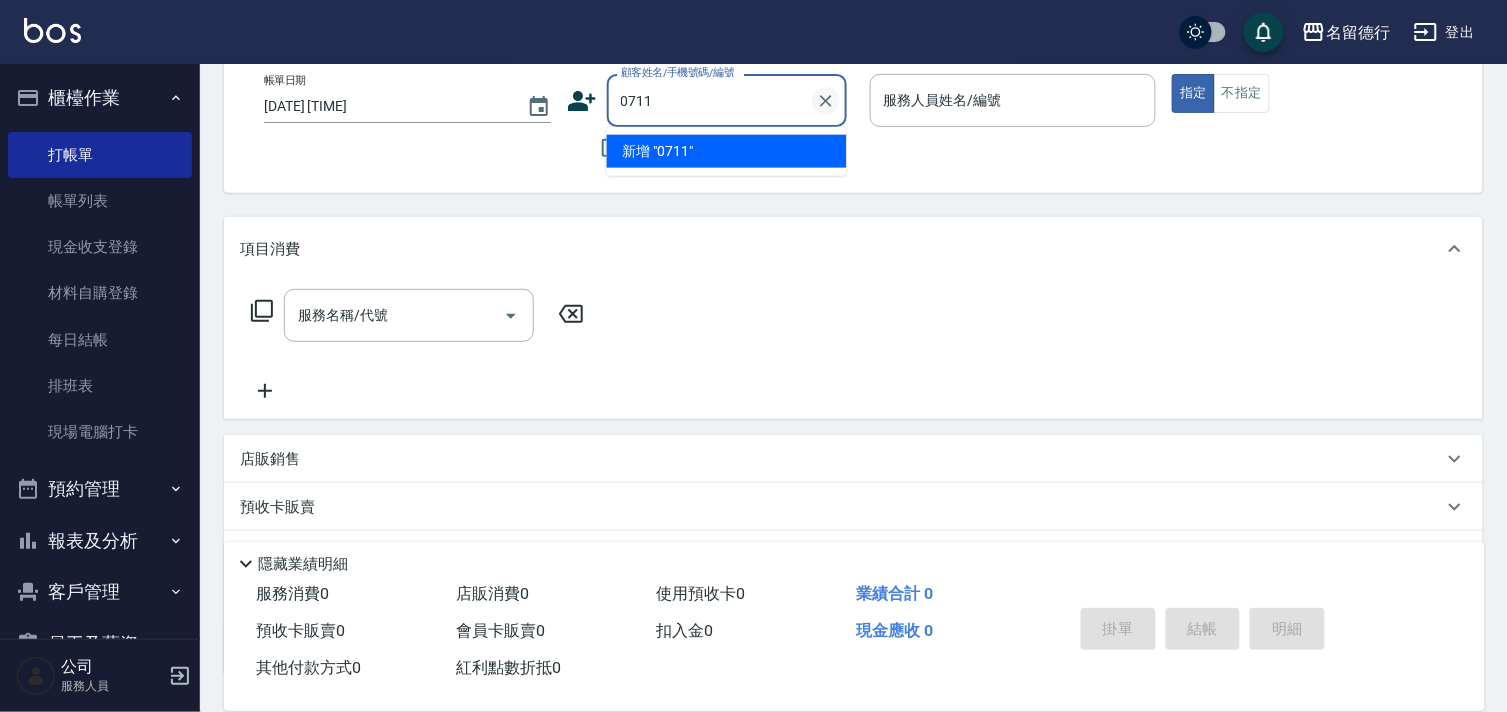 click 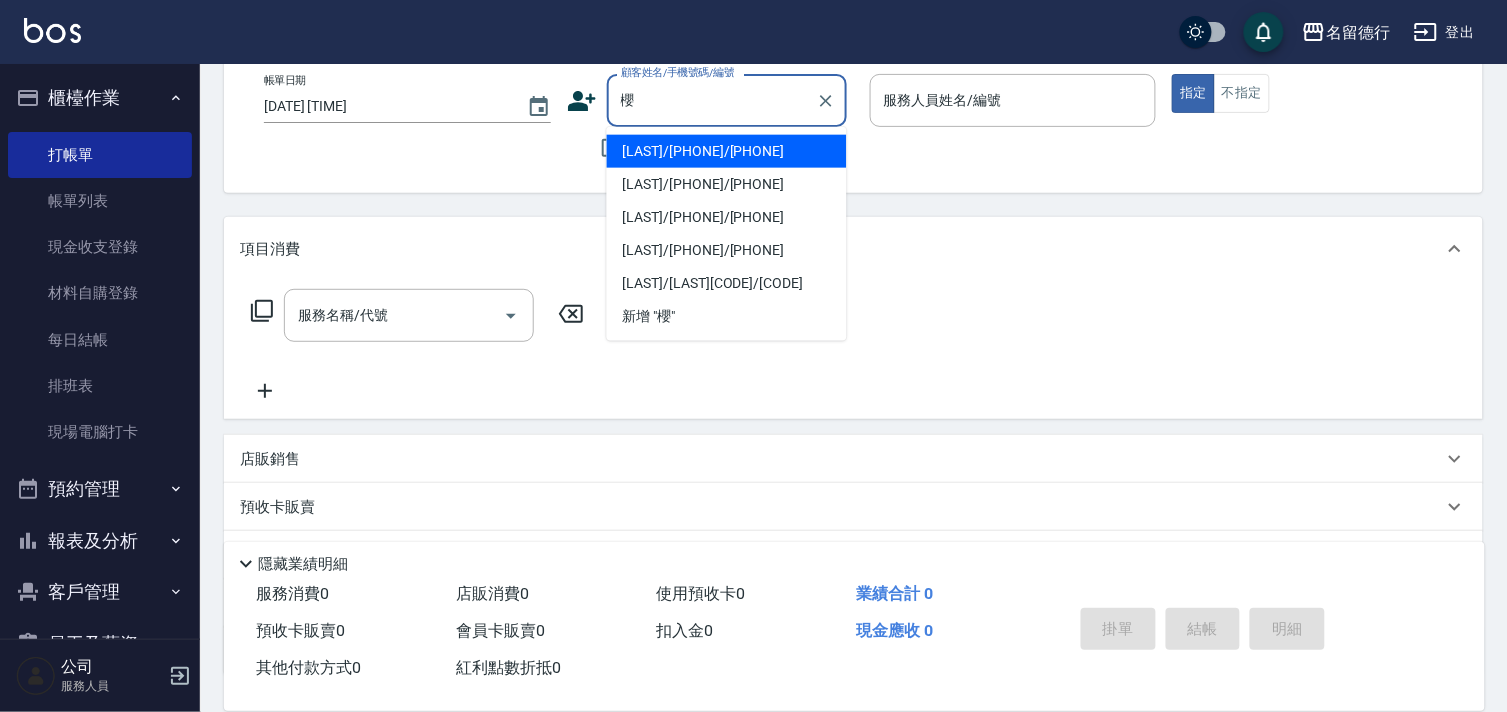 click on "[LAST]/[PHONE]/[PHONE]" at bounding box center [727, 184] 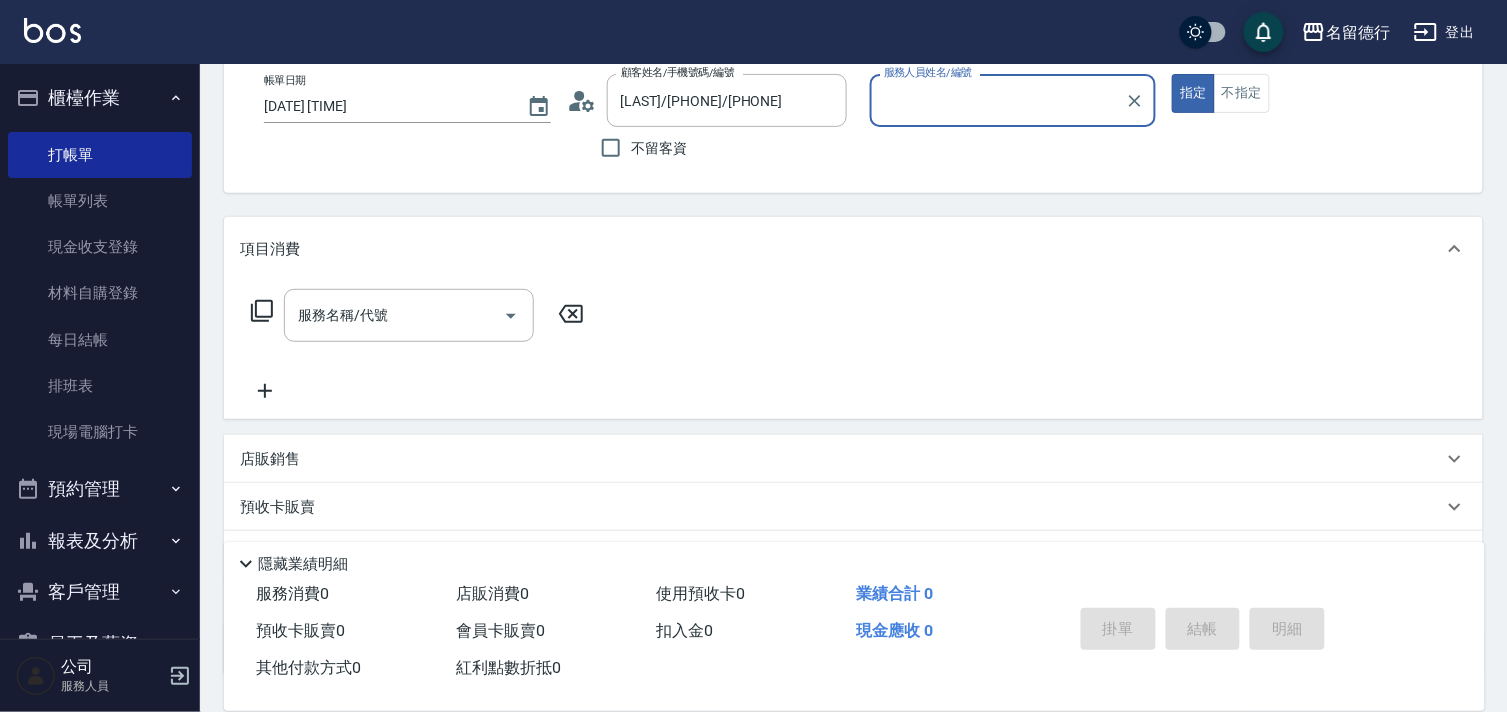 type on "品言-07" 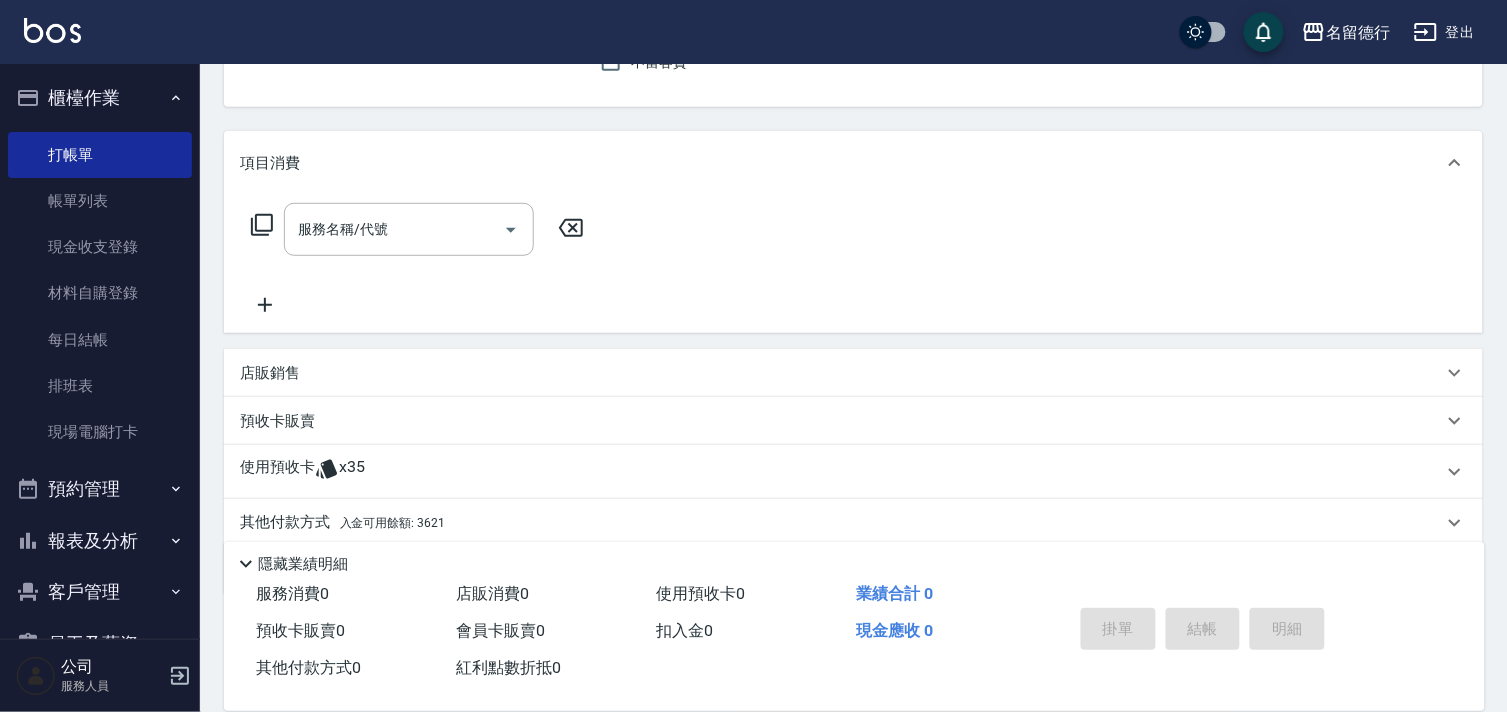 scroll, scrollTop: 268, scrollLeft: 0, axis: vertical 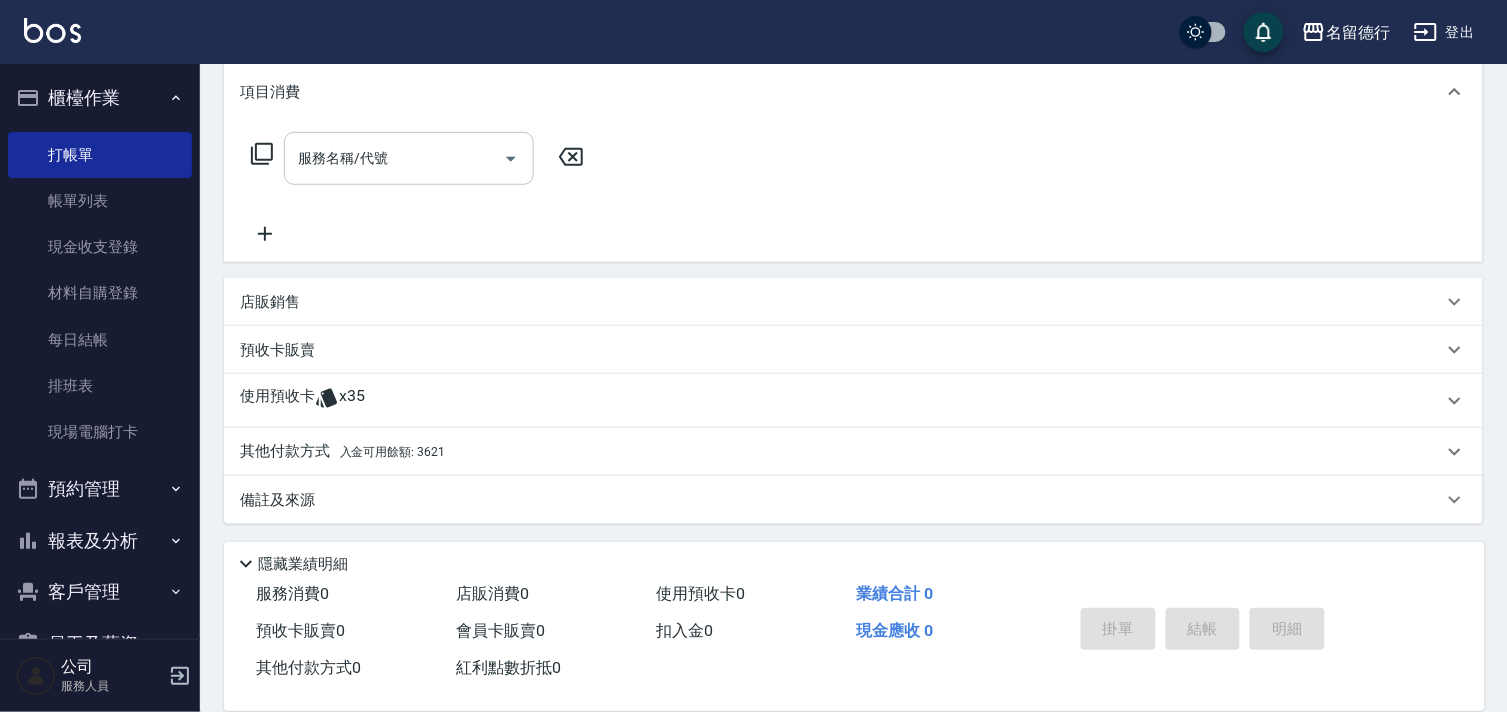 click on "服務名稱/代號 服務名稱/代號" at bounding box center [409, 158] 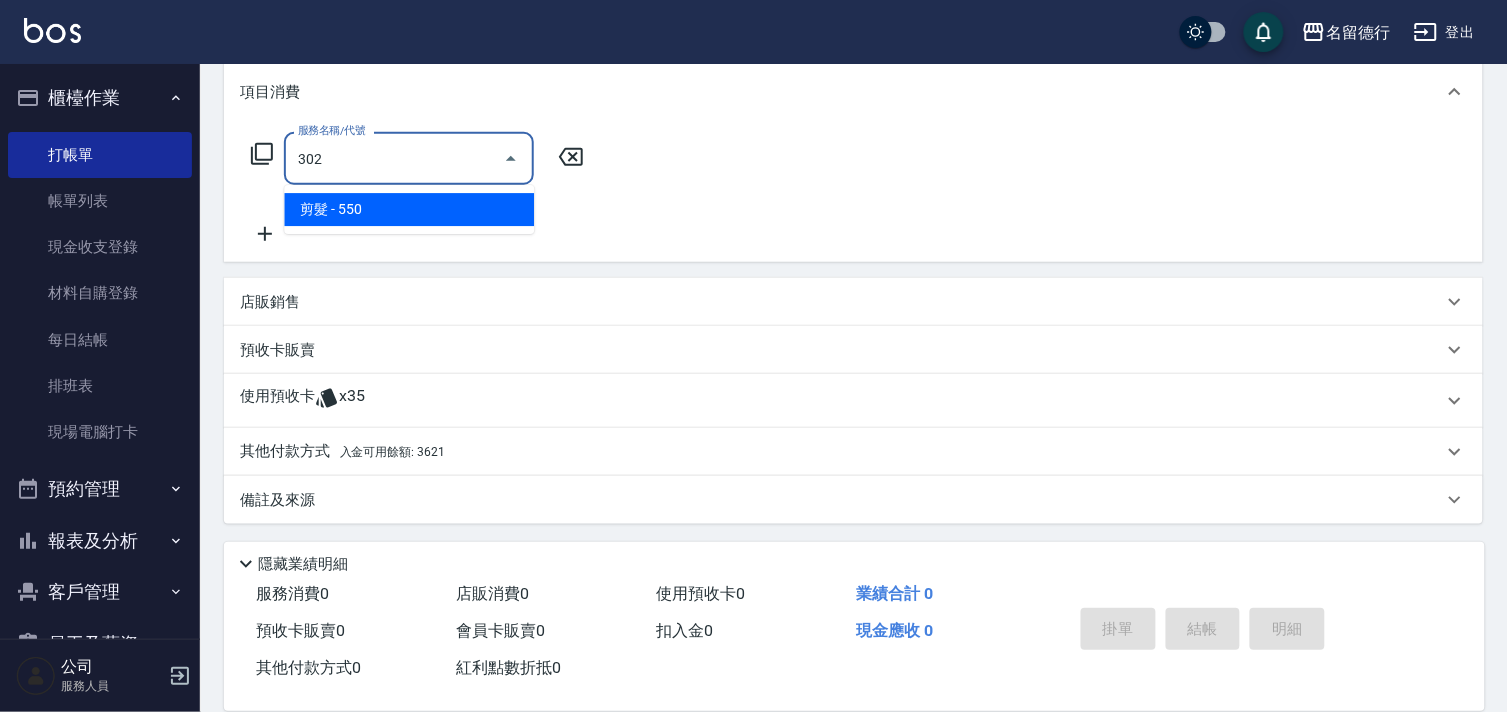 click on "剪髮 - 550" at bounding box center (409, 209) 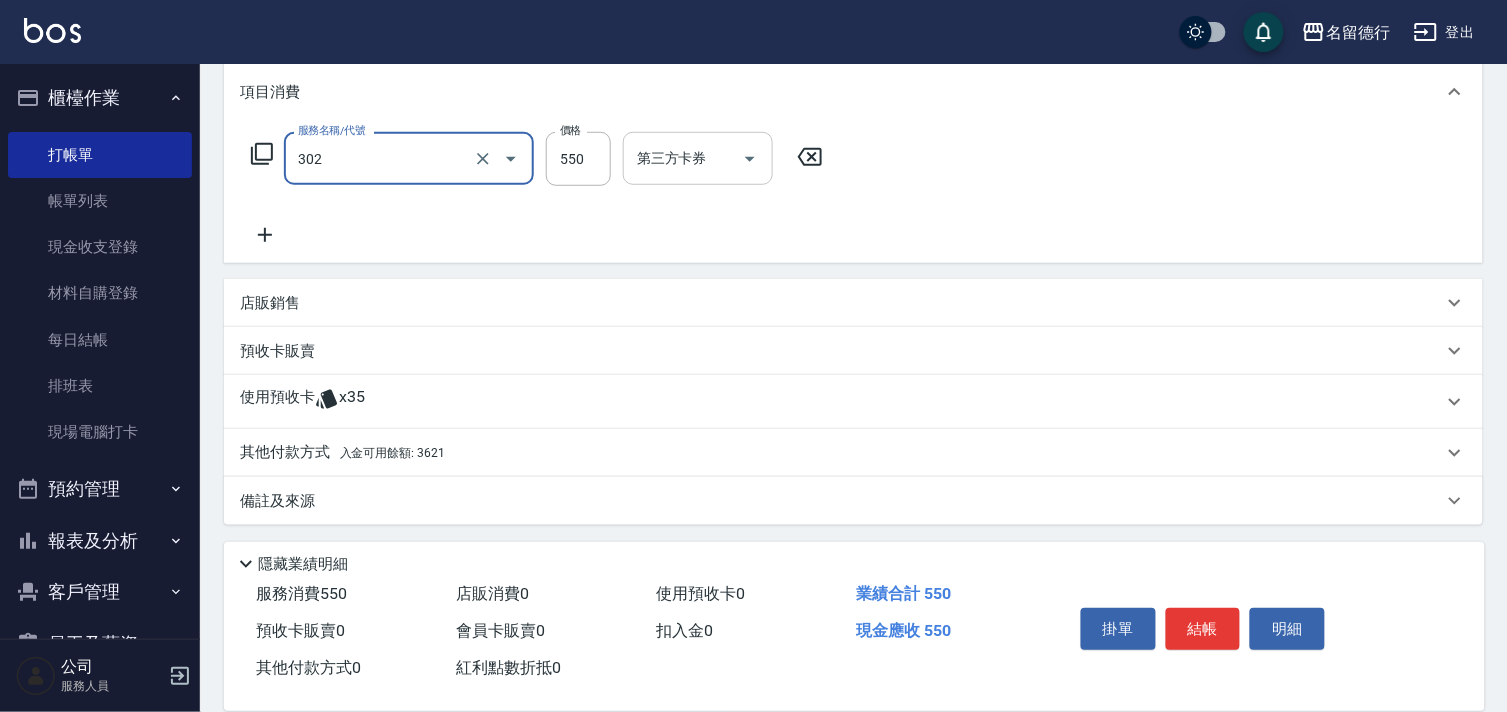 click on "第三方卡券 第三方卡券" at bounding box center (698, 158) 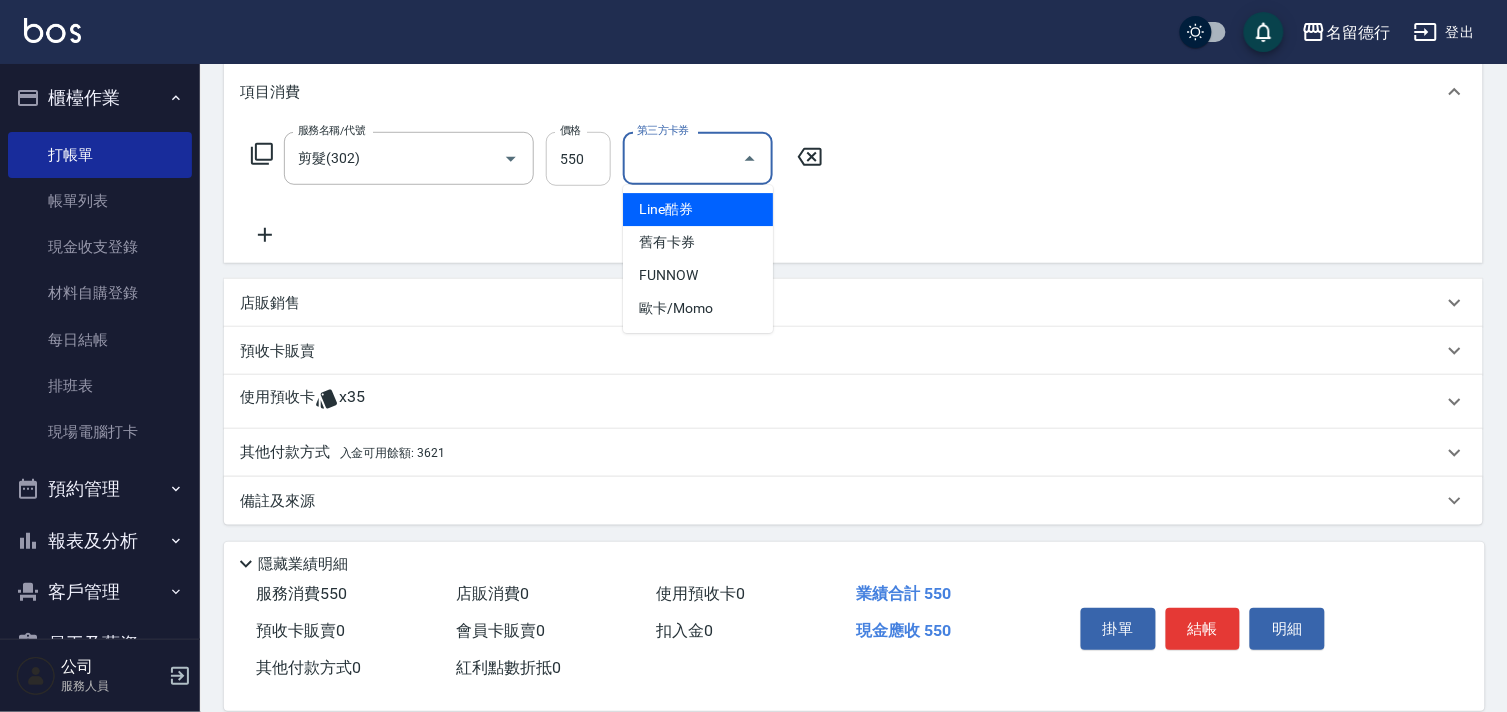 click on "550" at bounding box center [578, 159] 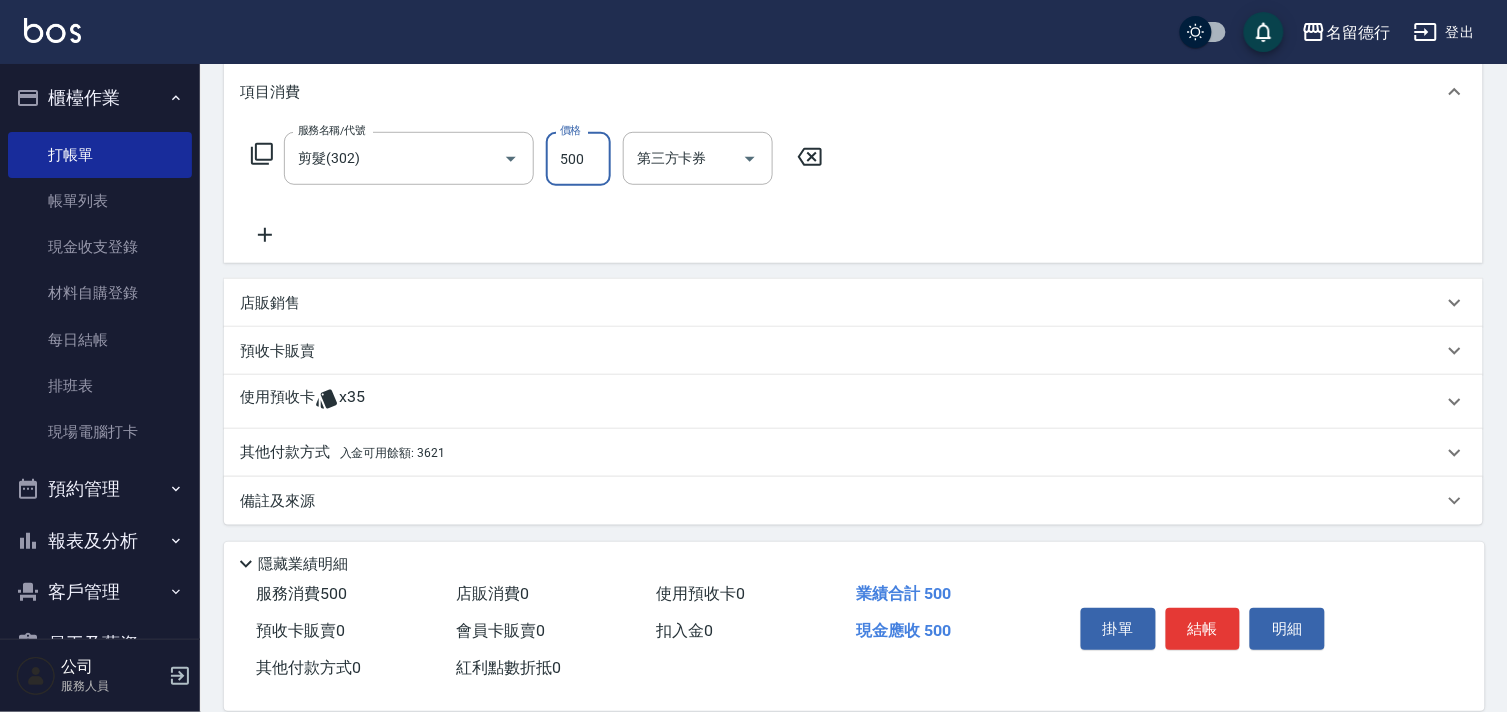 type on "500" 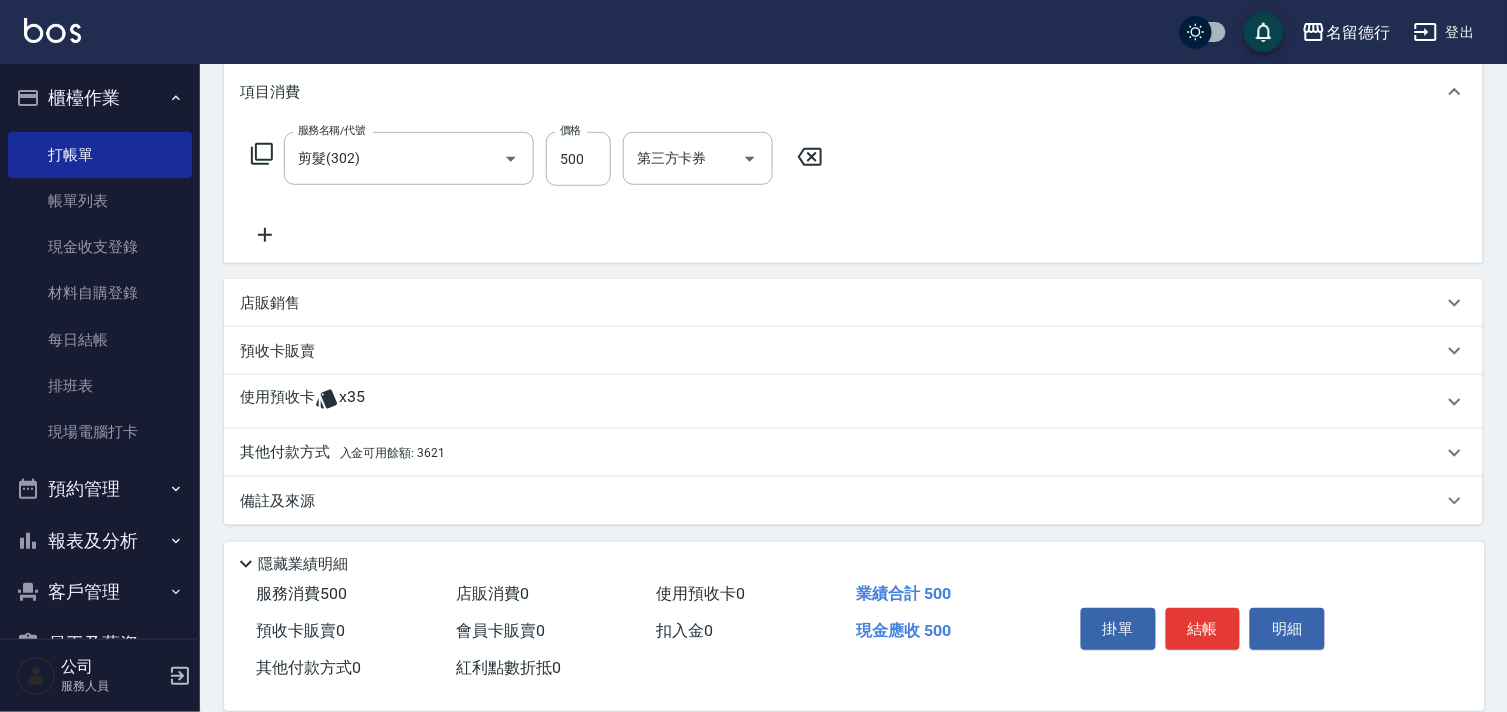 click on "服務名稱/代號 [SERVICE]([CODE]) 服務名稱/代號 價格 [PRICE] 價格 [SERVICE]-1 [NAME]-07 [SERVICE]-1 第三方卡券 第三方卡券 服務名稱/代號 [SERVICE]([CODE]) 服務名稱/代號 價格 [PRICE] 價格 [SERVICE]-1 [NAME]-07 [SERVICE]-1 第三方卡券 第三方卡券" at bounding box center (853, 193) 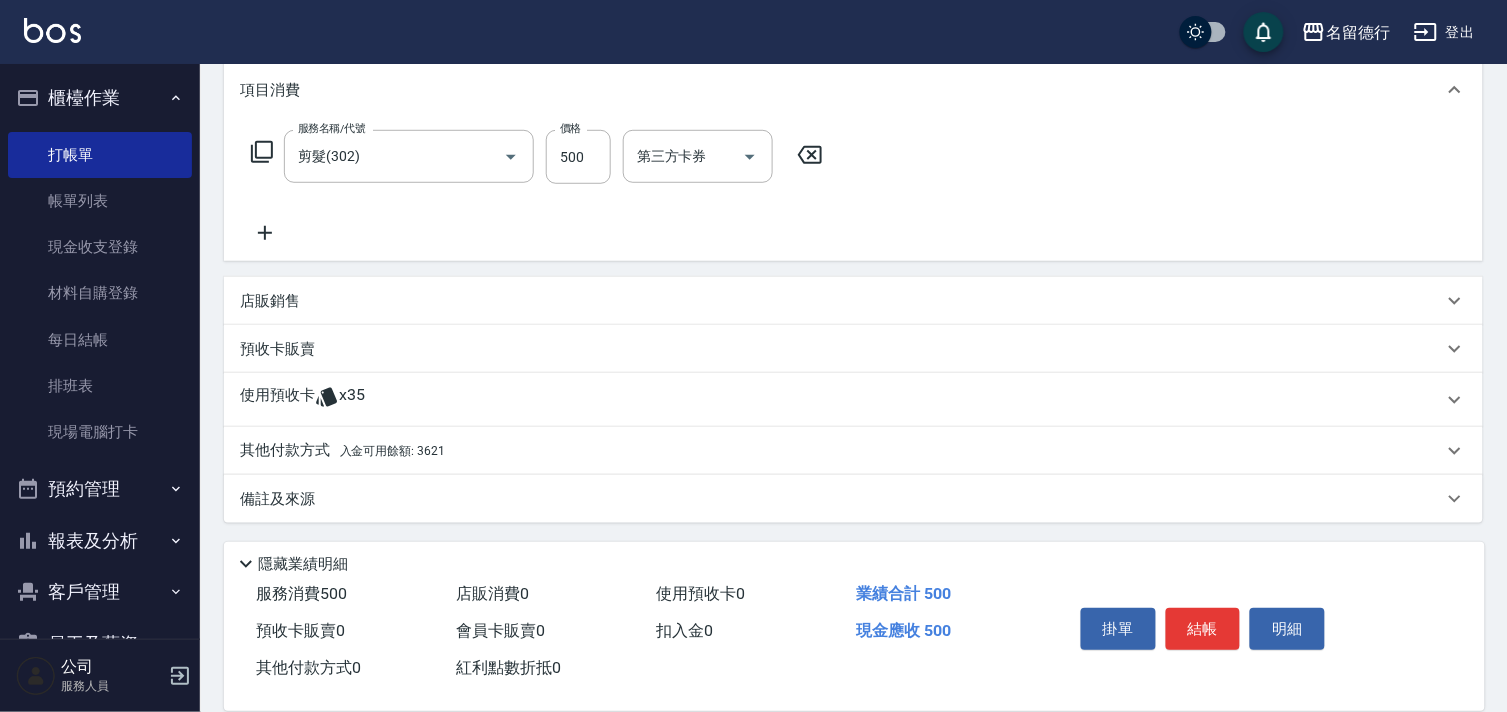 click on "其他付款方式 入金可用餘額: 3621" at bounding box center (342, 451) 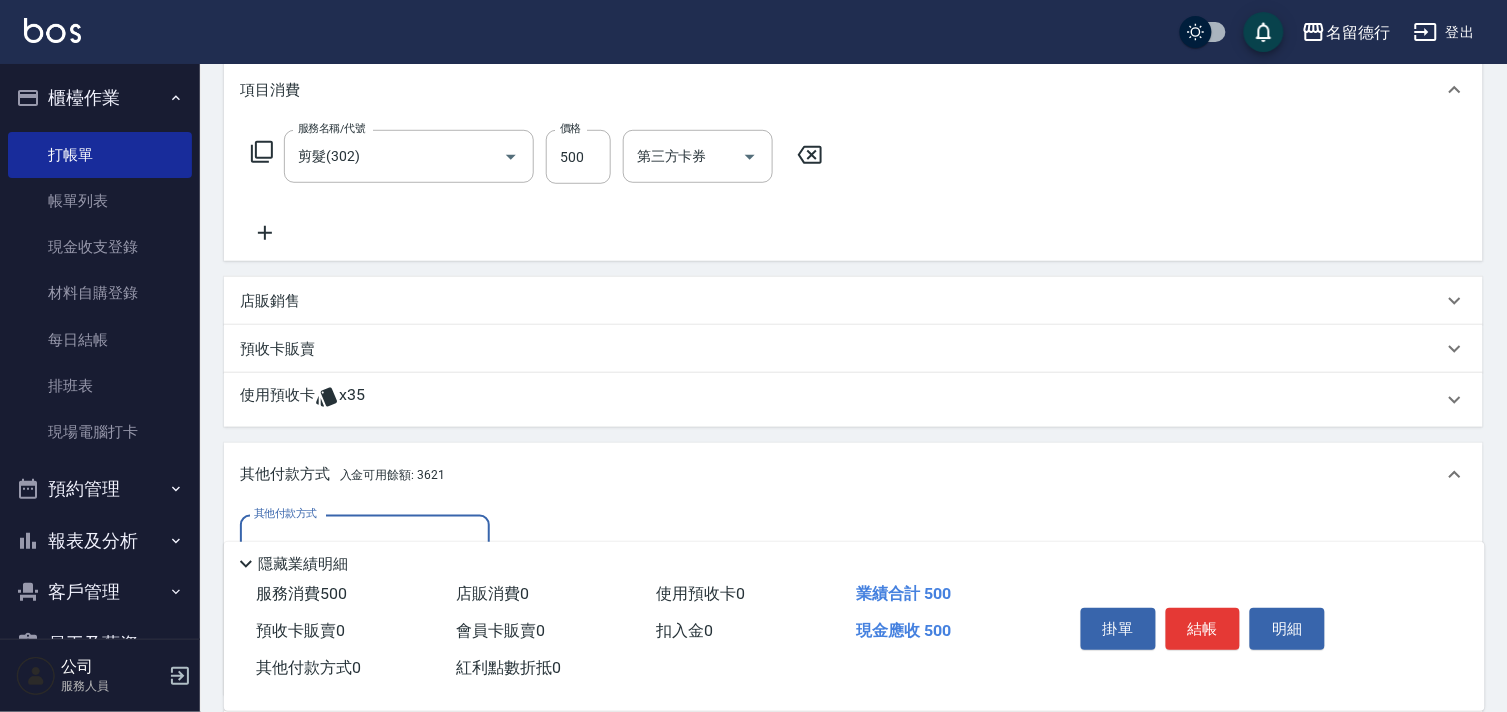 scroll, scrollTop: 0, scrollLeft: 0, axis: both 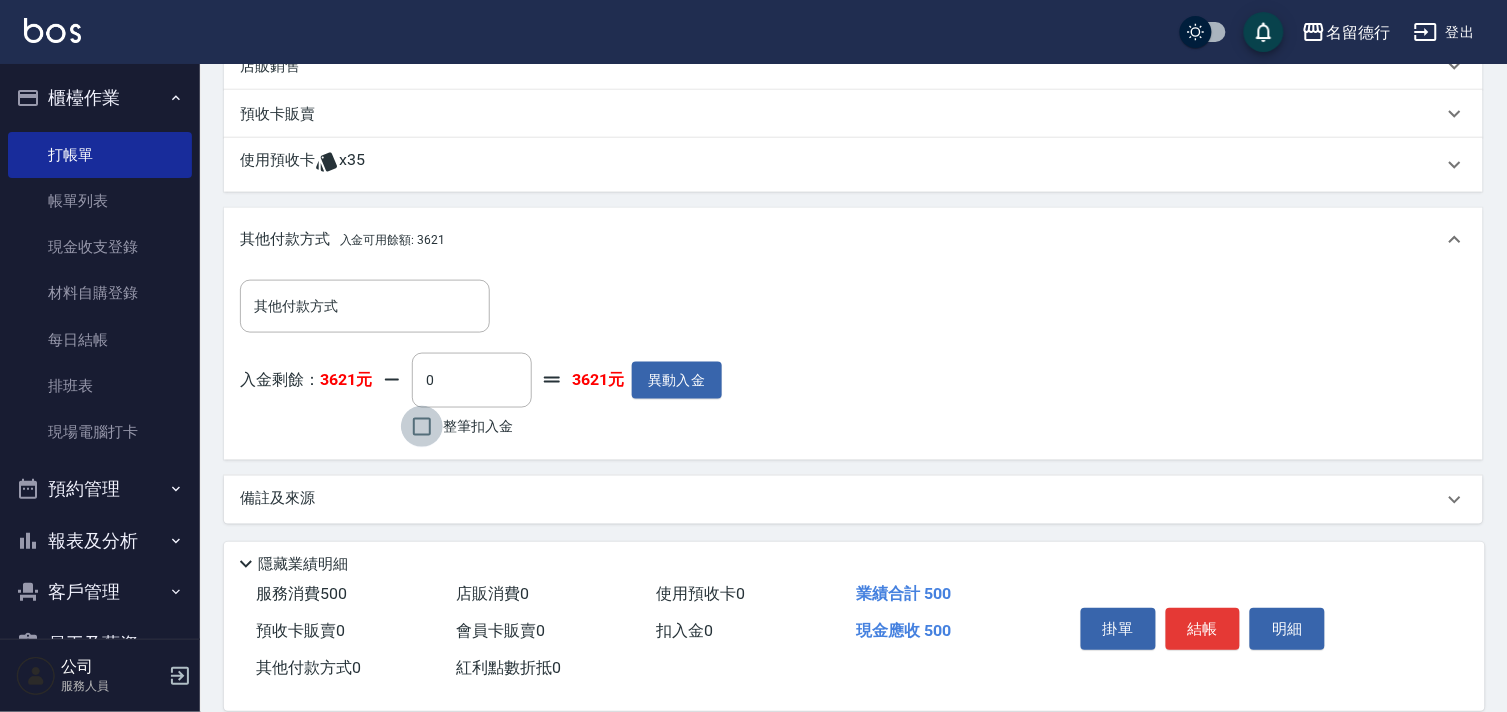 click on "整筆扣入金" at bounding box center [422, 427] 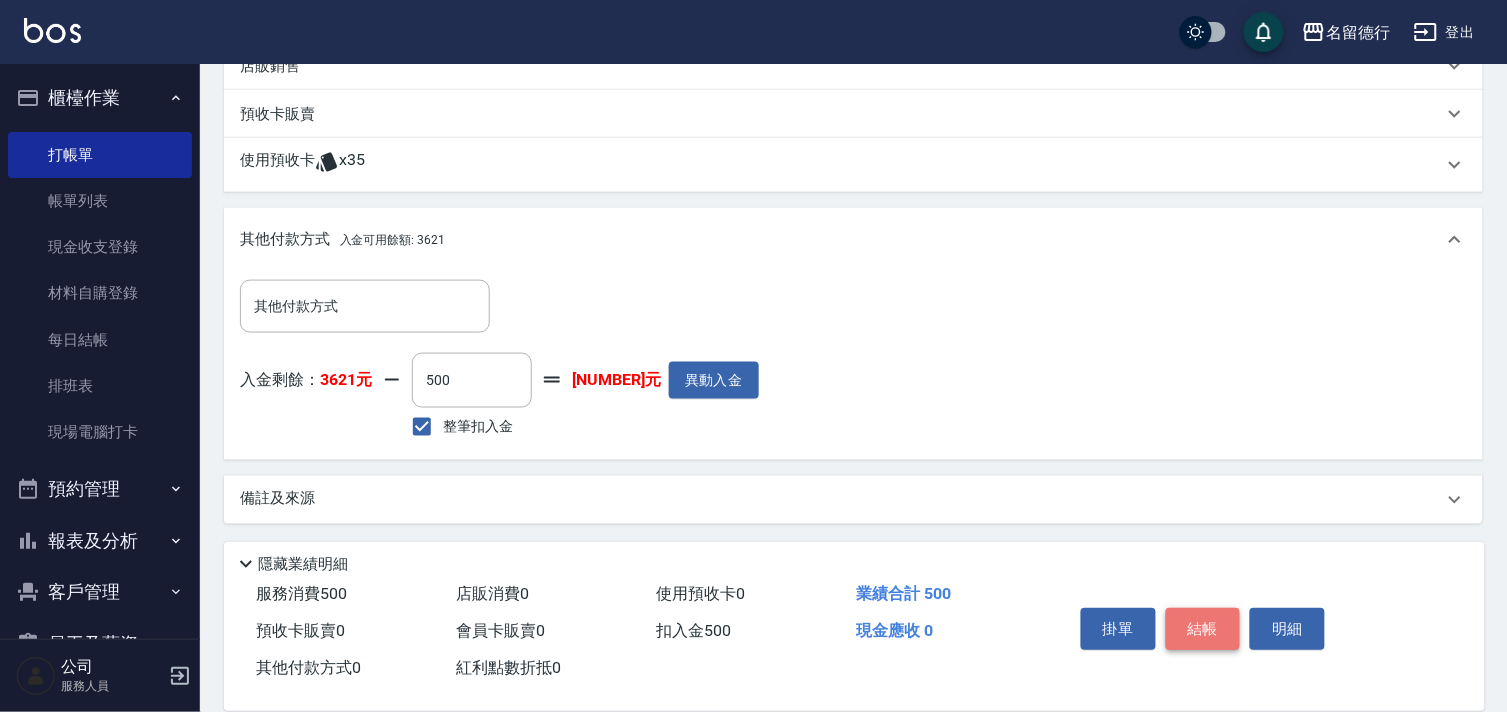 click on "結帳" at bounding box center (1203, 629) 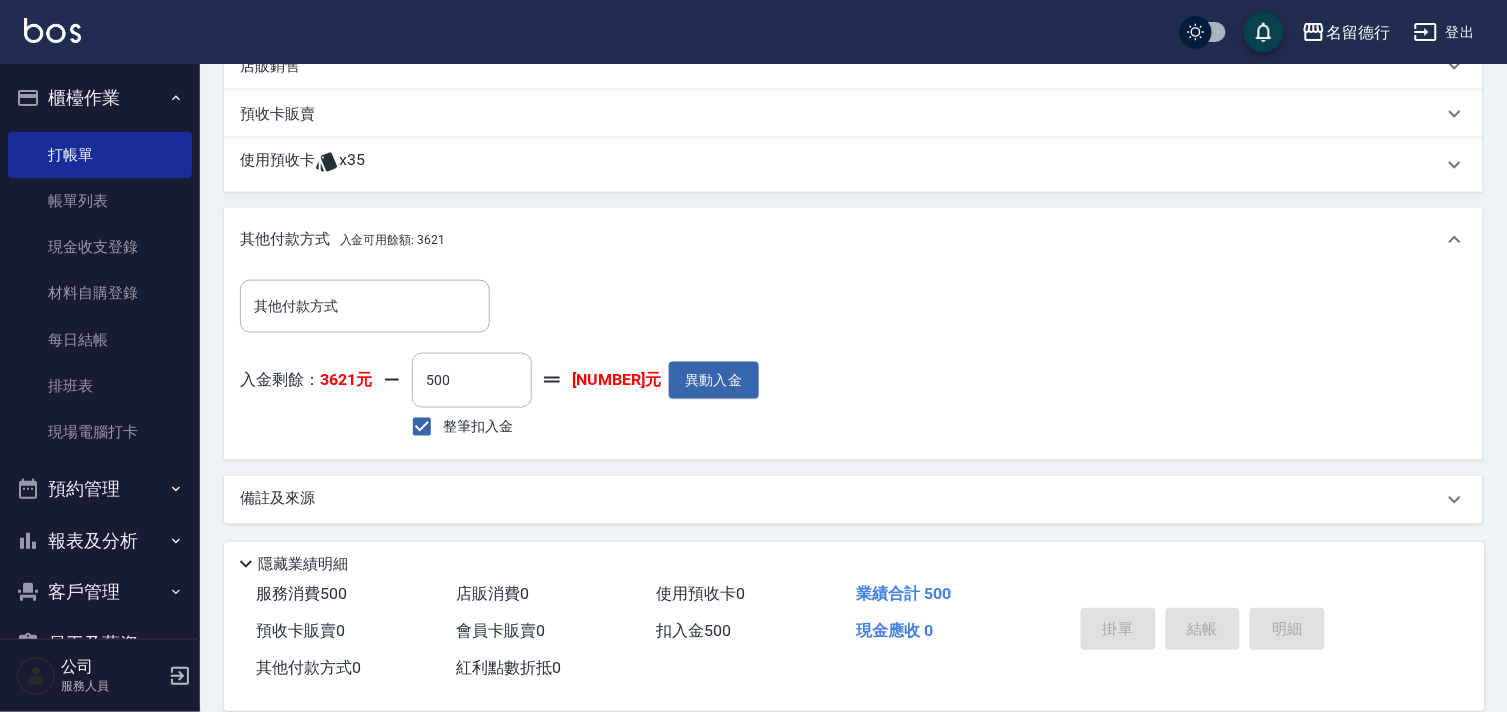 type on "[DATE] [TIME]" 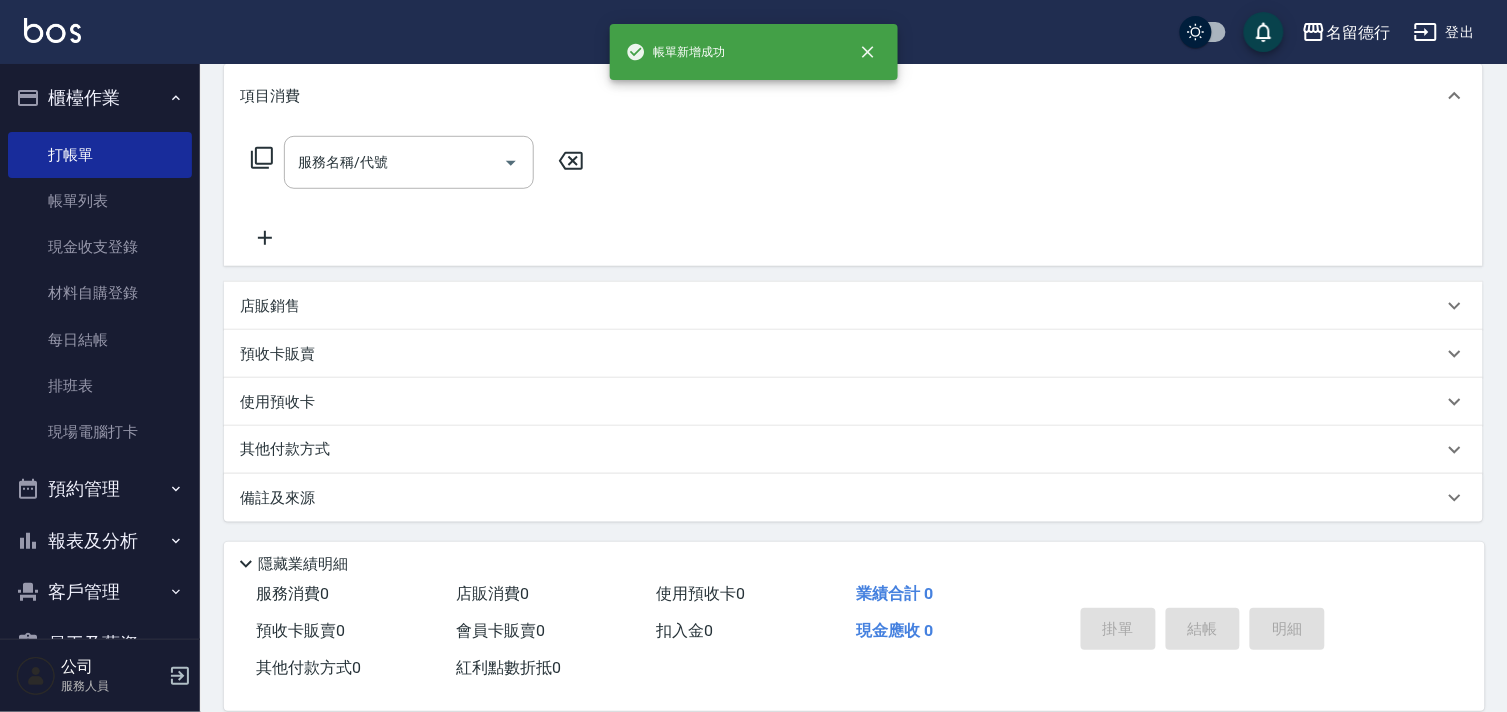 scroll, scrollTop: 0, scrollLeft: 0, axis: both 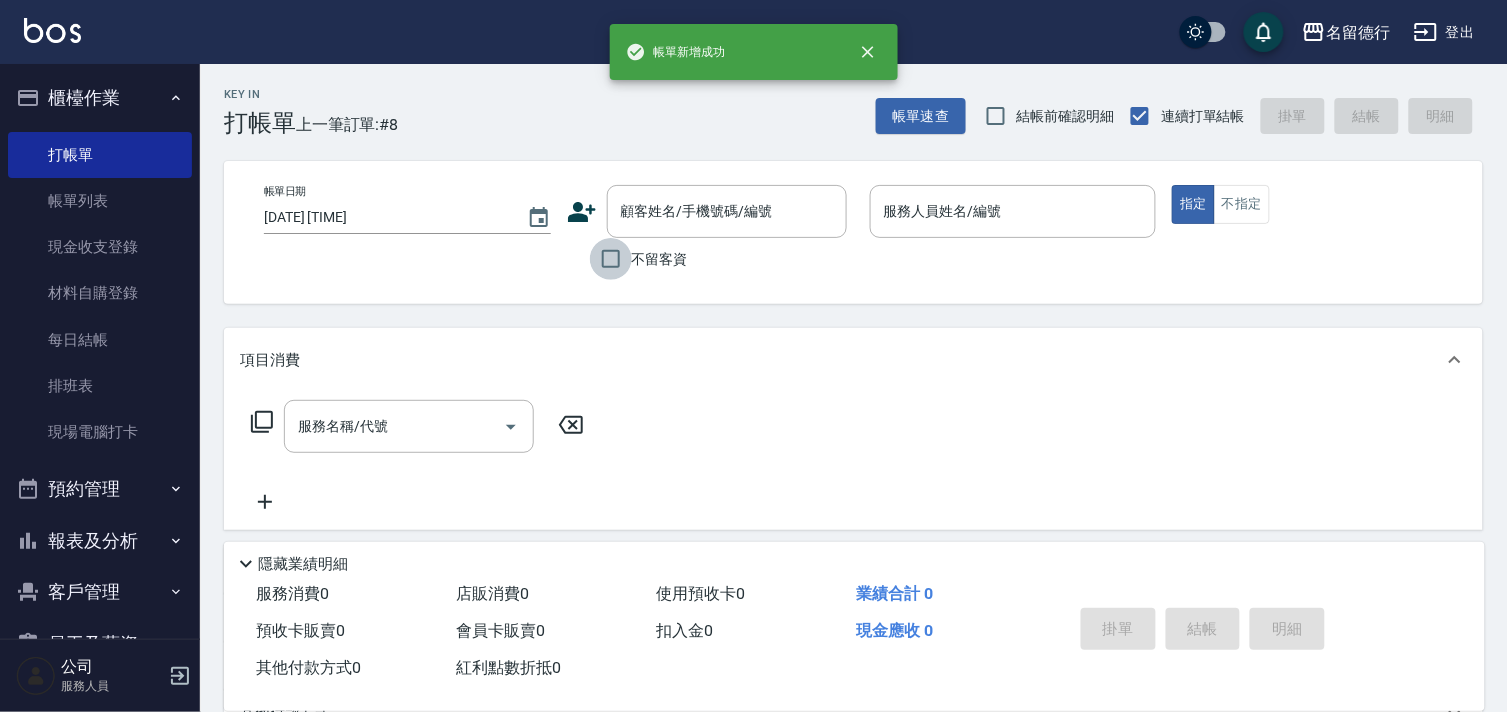 click on "不留客資" at bounding box center (611, 259) 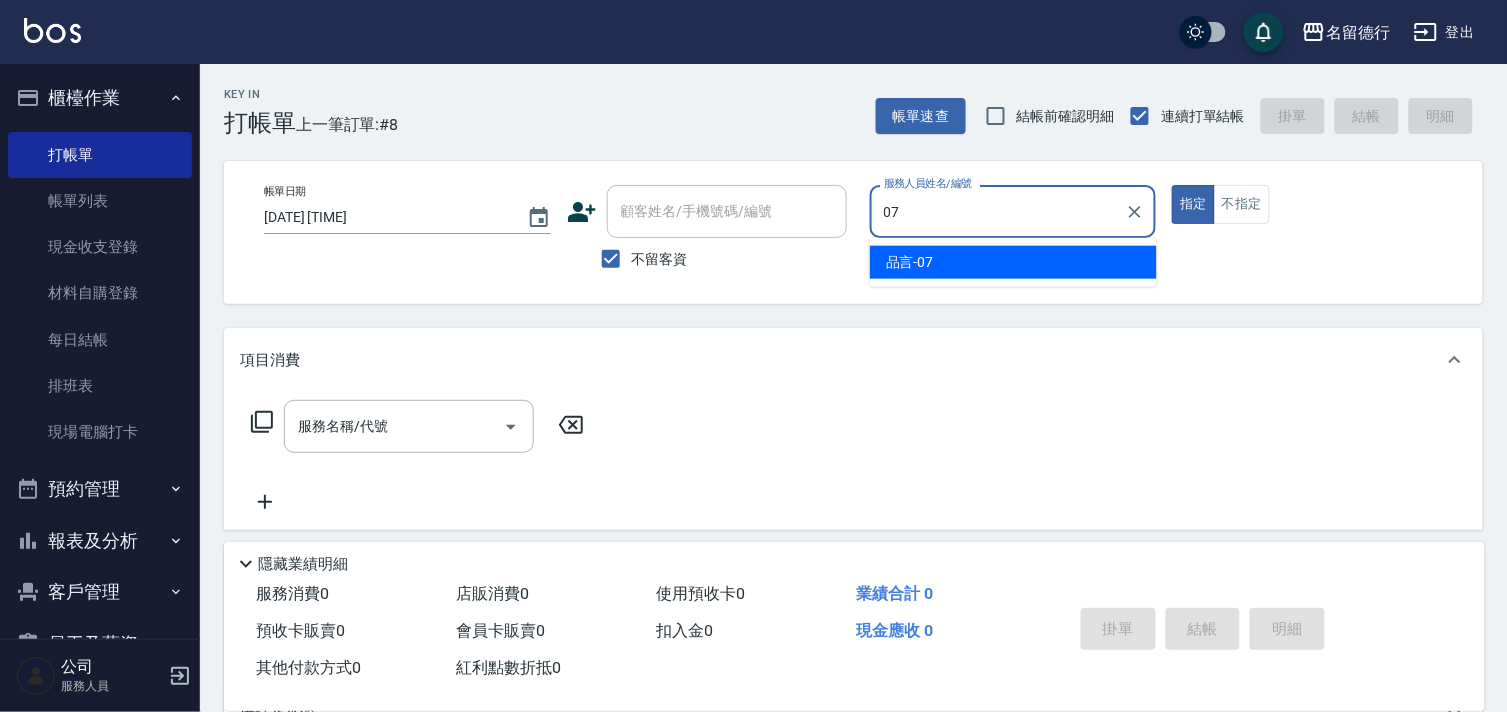 click on "品言 -07" at bounding box center [1013, 262] 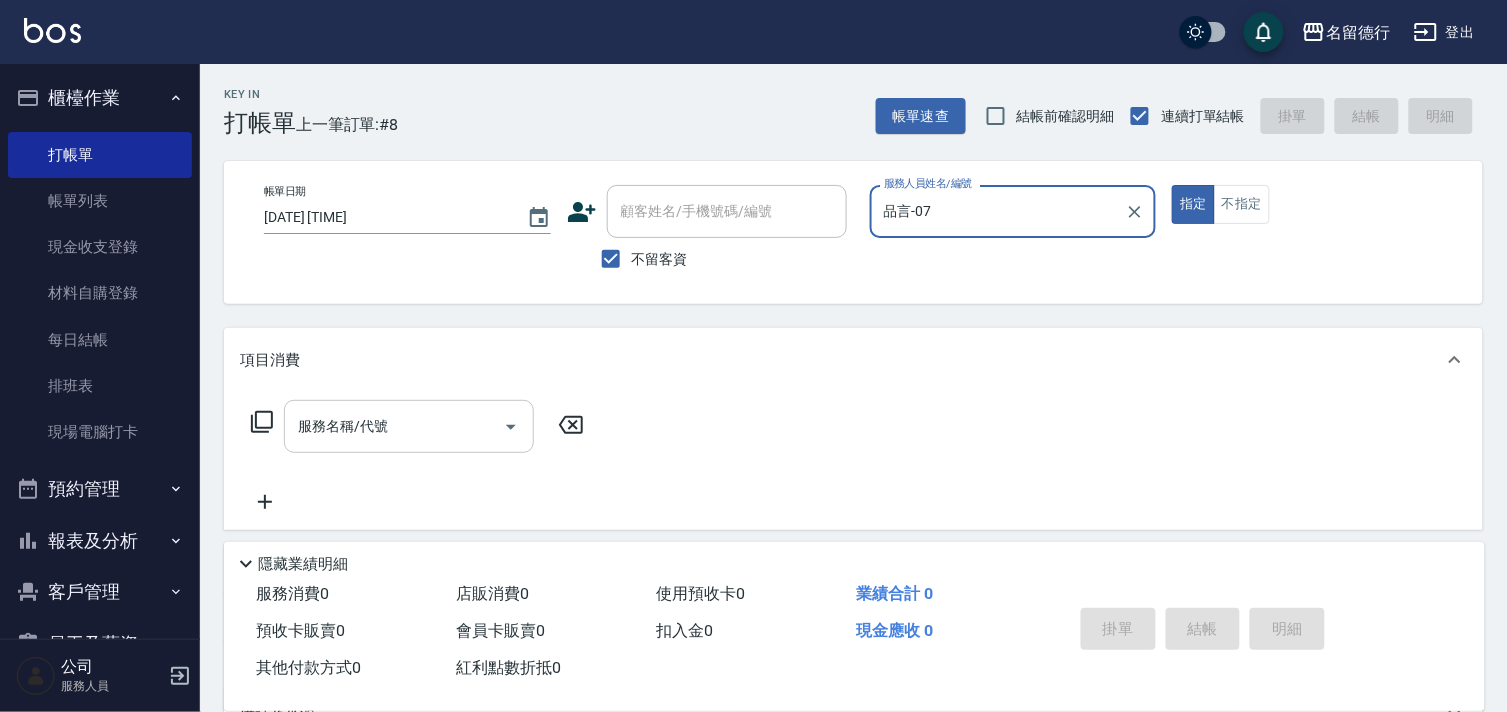 type on "品言-07" 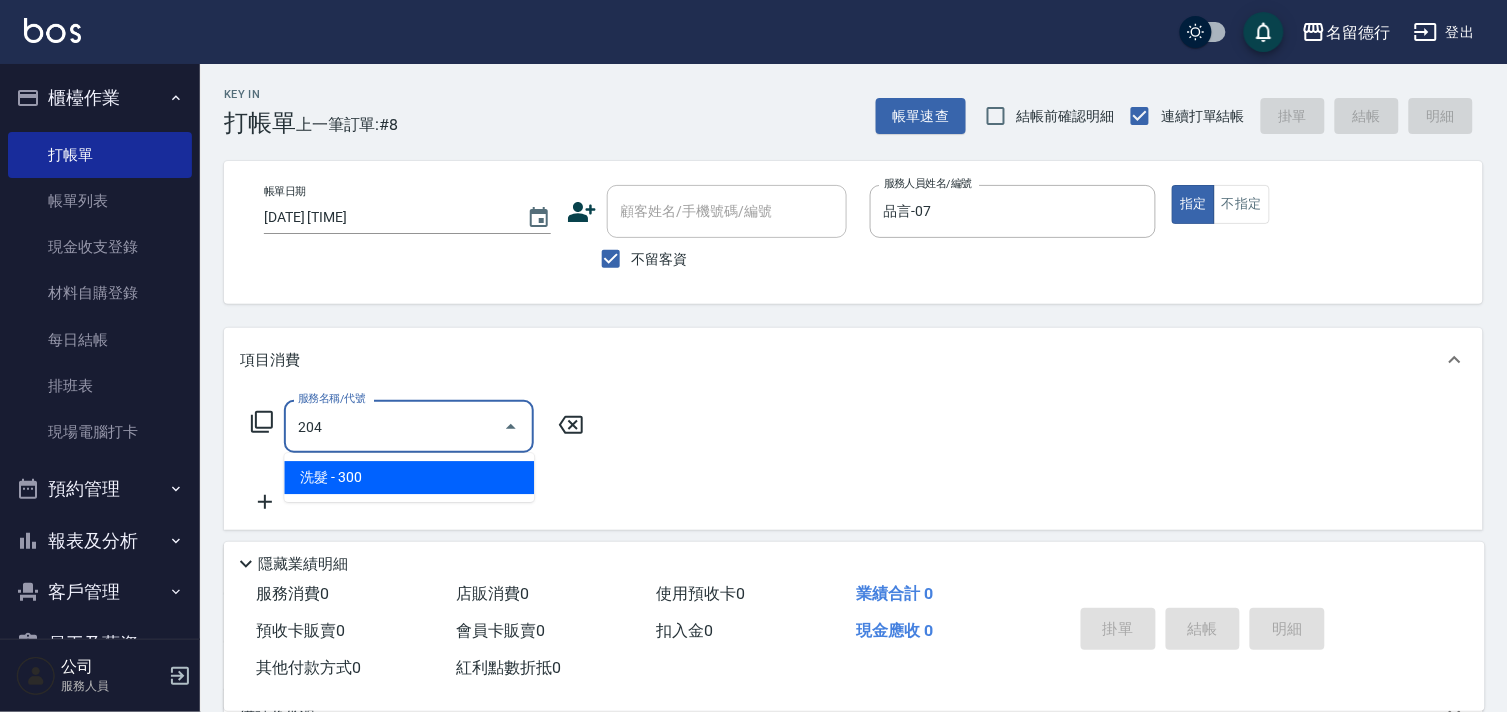 click on "洗髮 - 300" at bounding box center (409, 477) 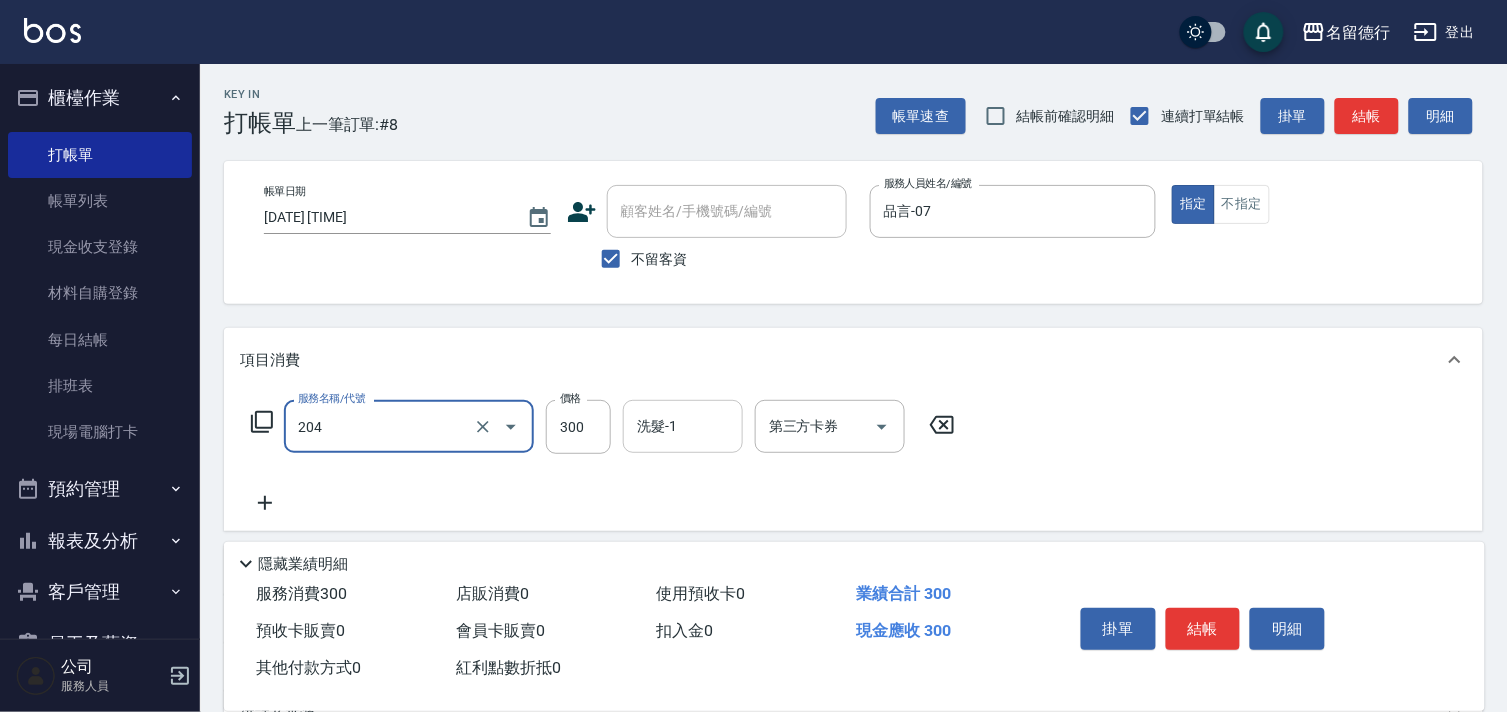 type on "洗髮(204)" 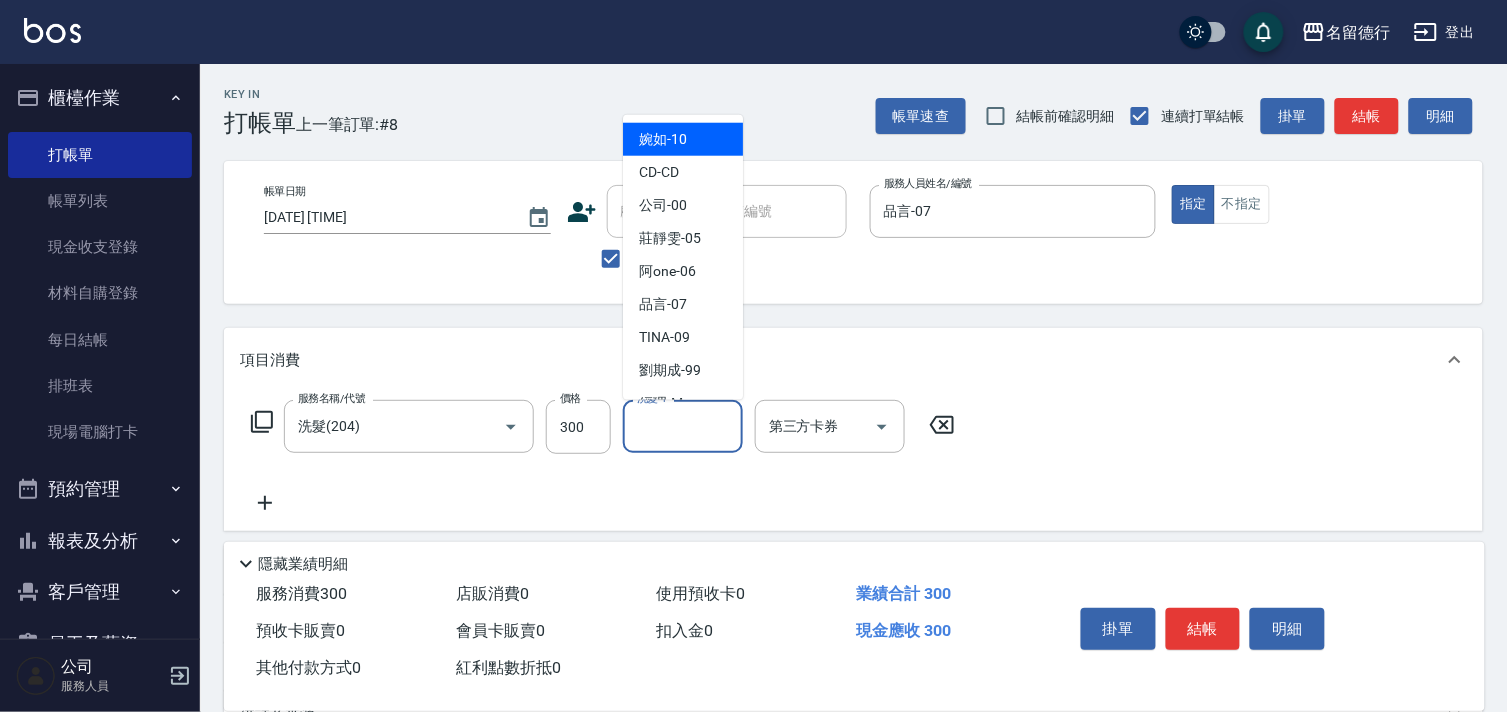click on "洗髮-1 洗髮-1" at bounding box center (683, 426) 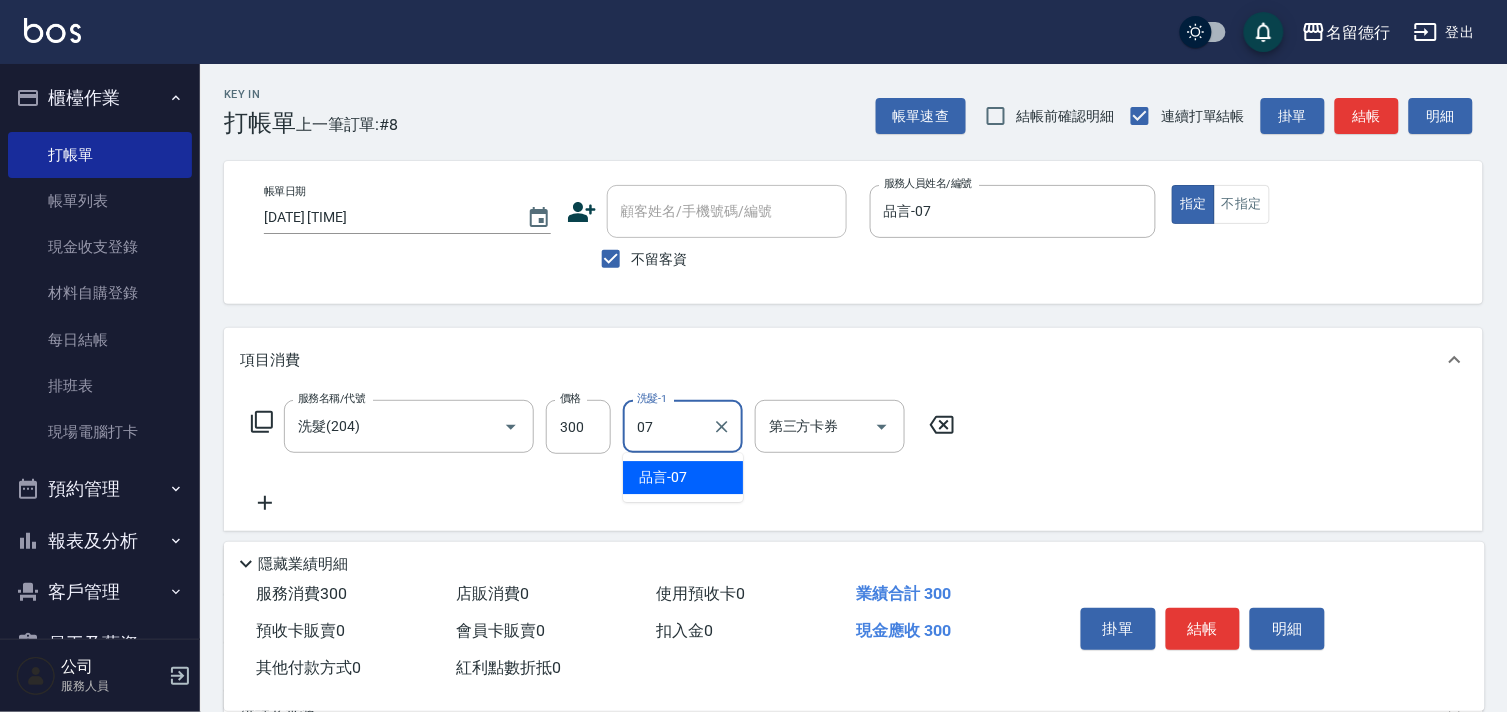 click on "品言 -07" at bounding box center [663, 477] 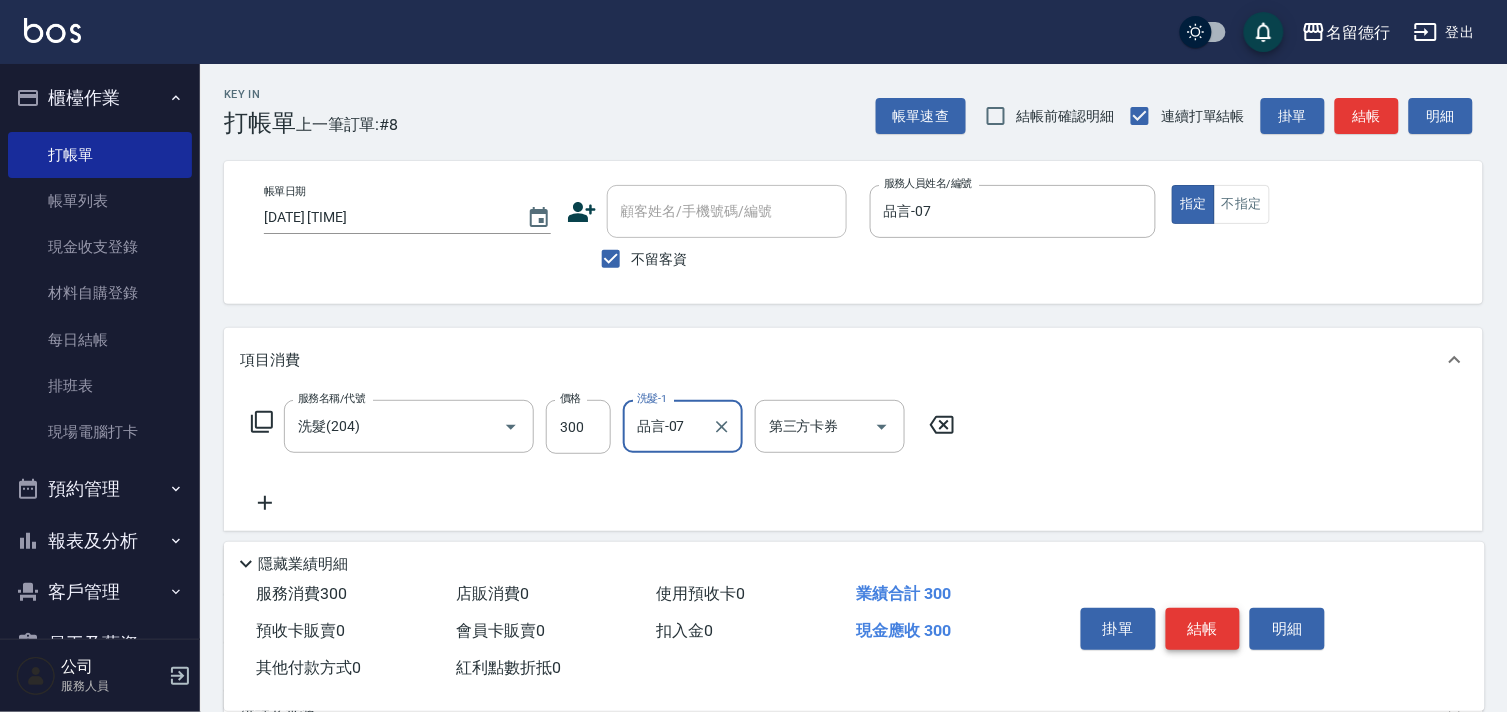 type on "品言-07" 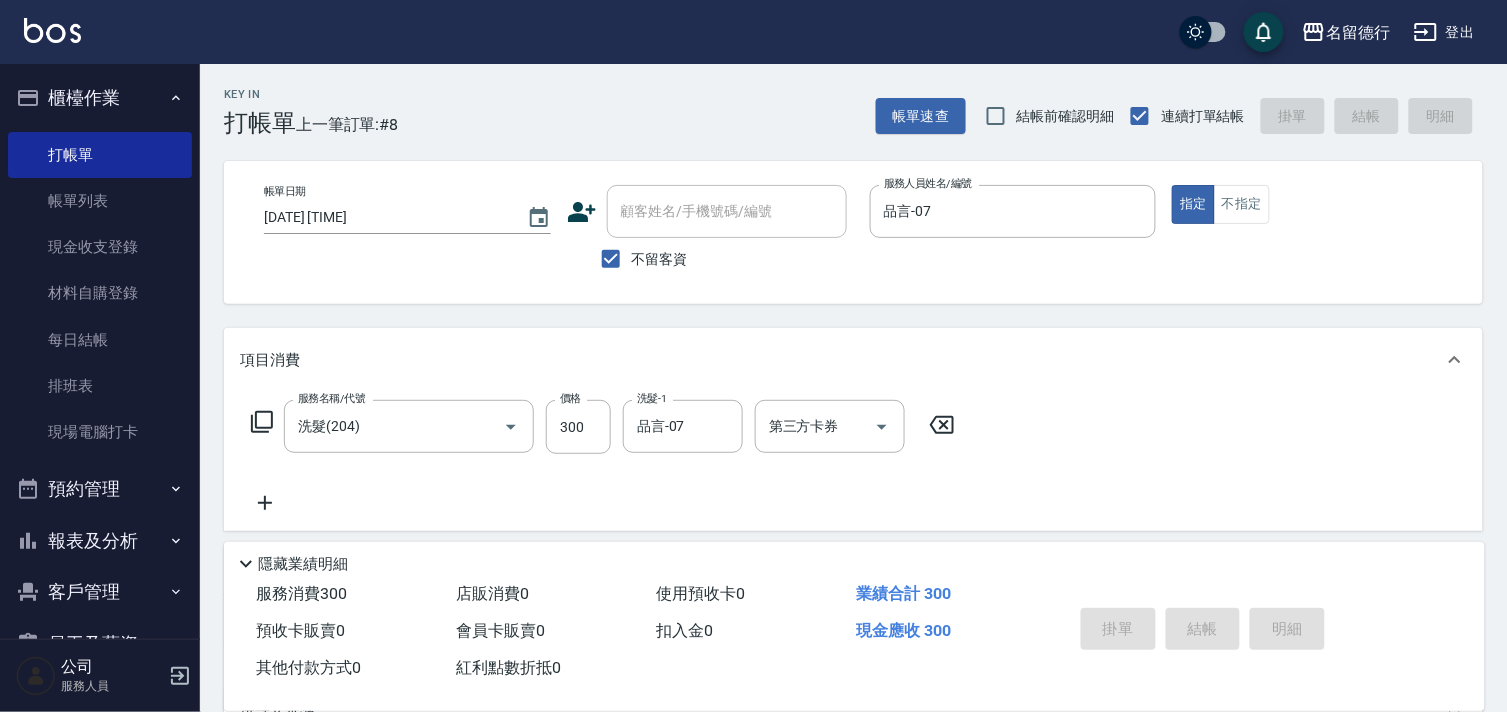 type 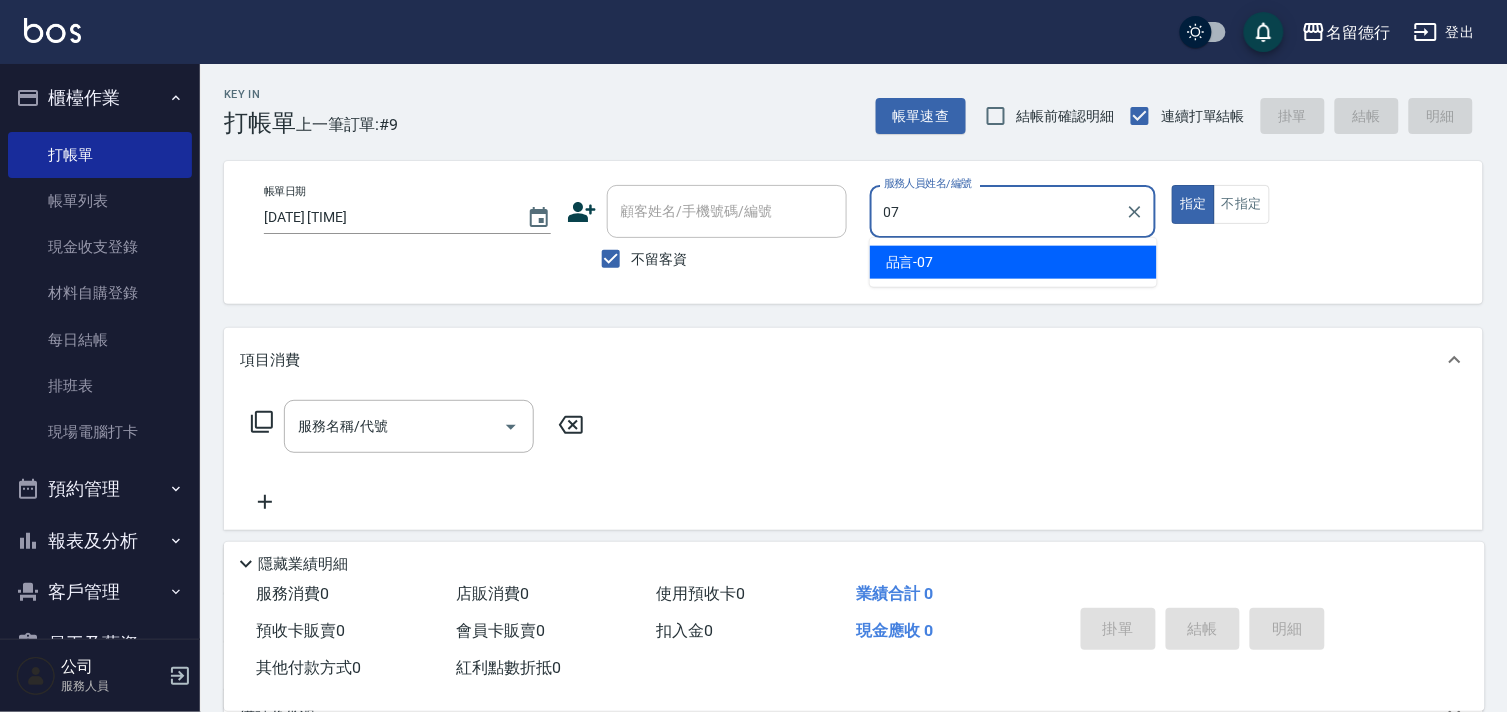 click on "品言 -07" at bounding box center (1013, 262) 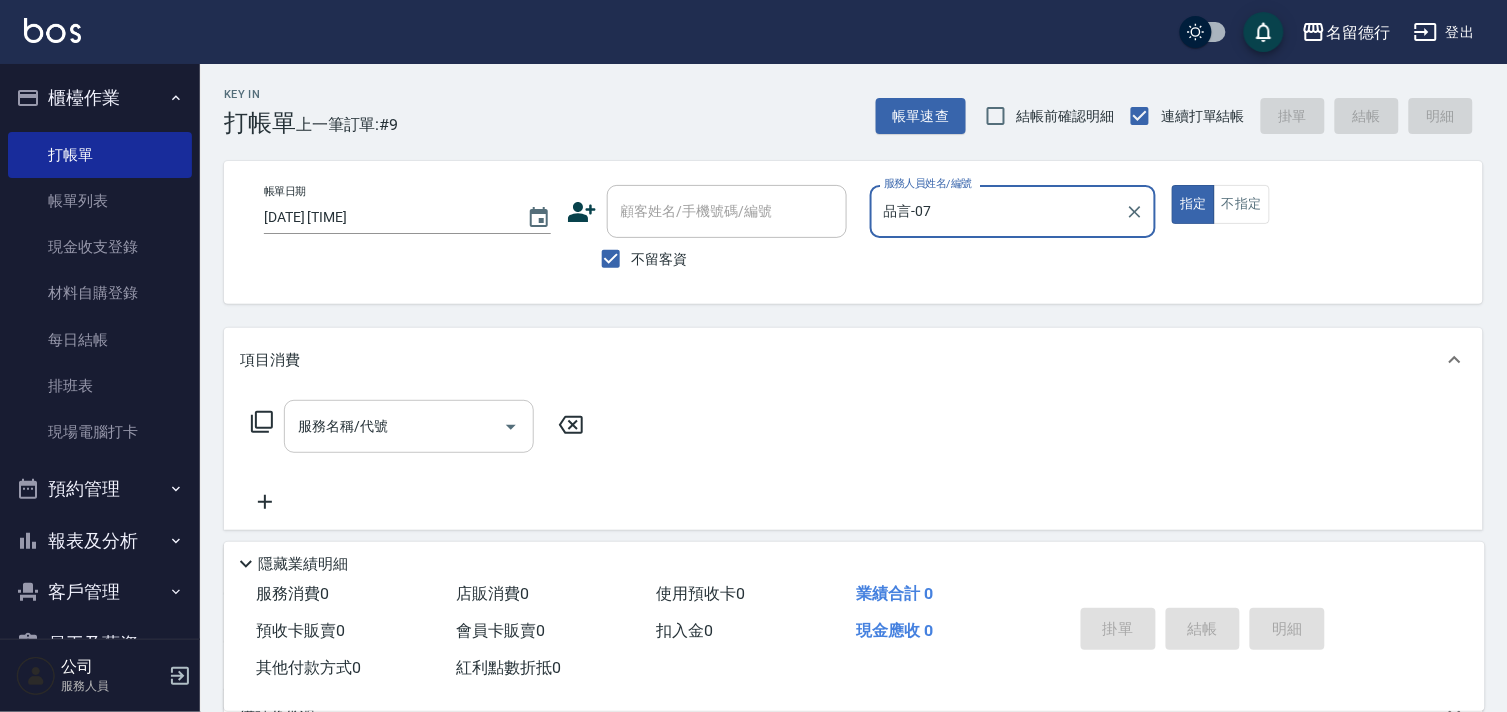 type on "品言-07" 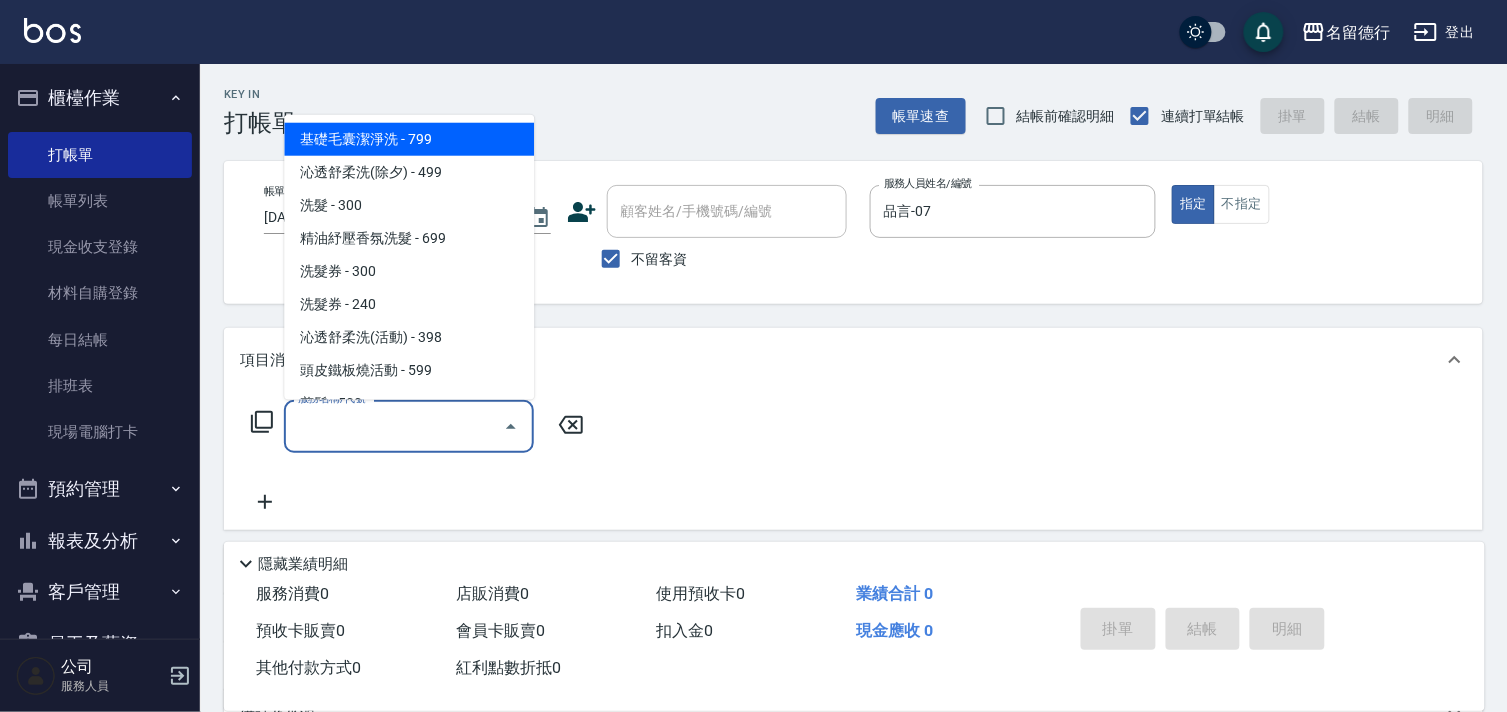 click on "服務名稱/代號 服務名稱/代號" at bounding box center [409, 426] 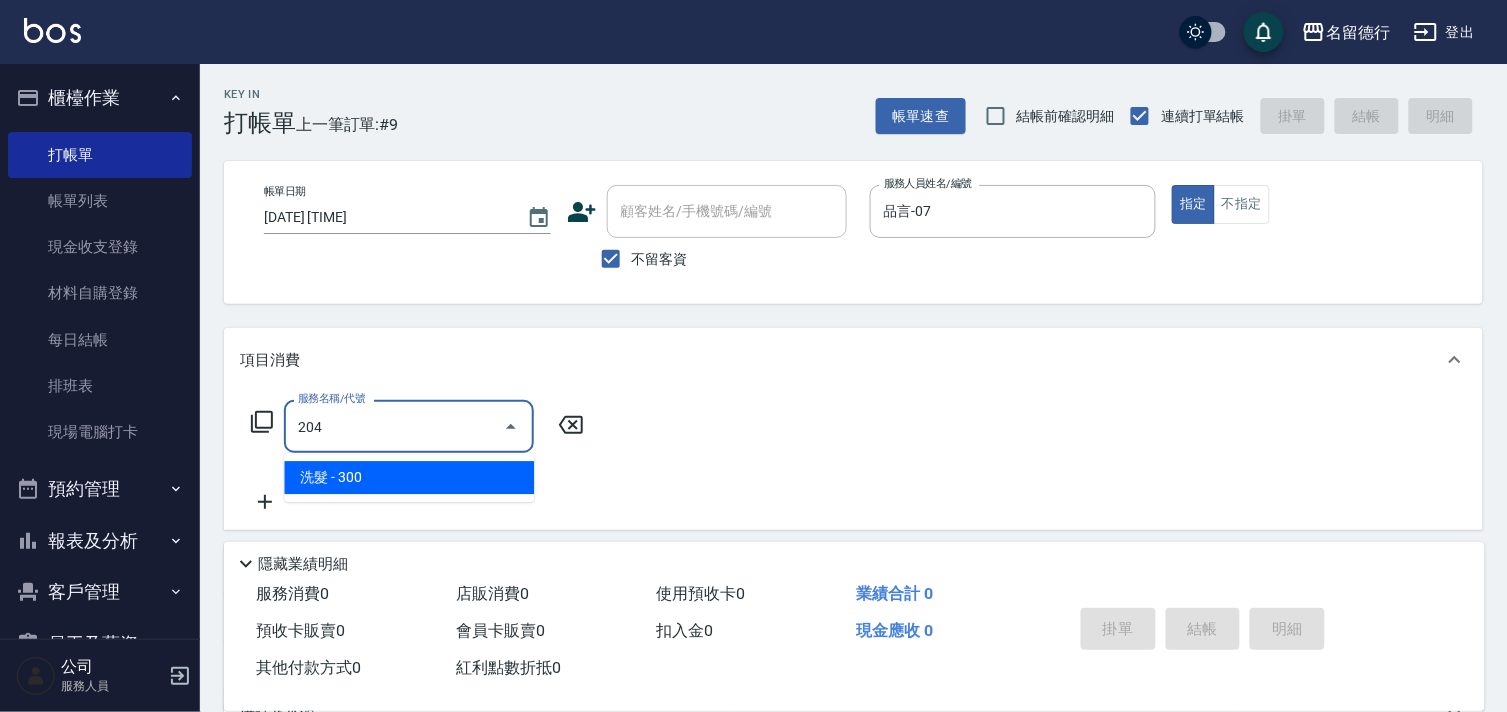 click on "洗髮 - 300" at bounding box center [409, 477] 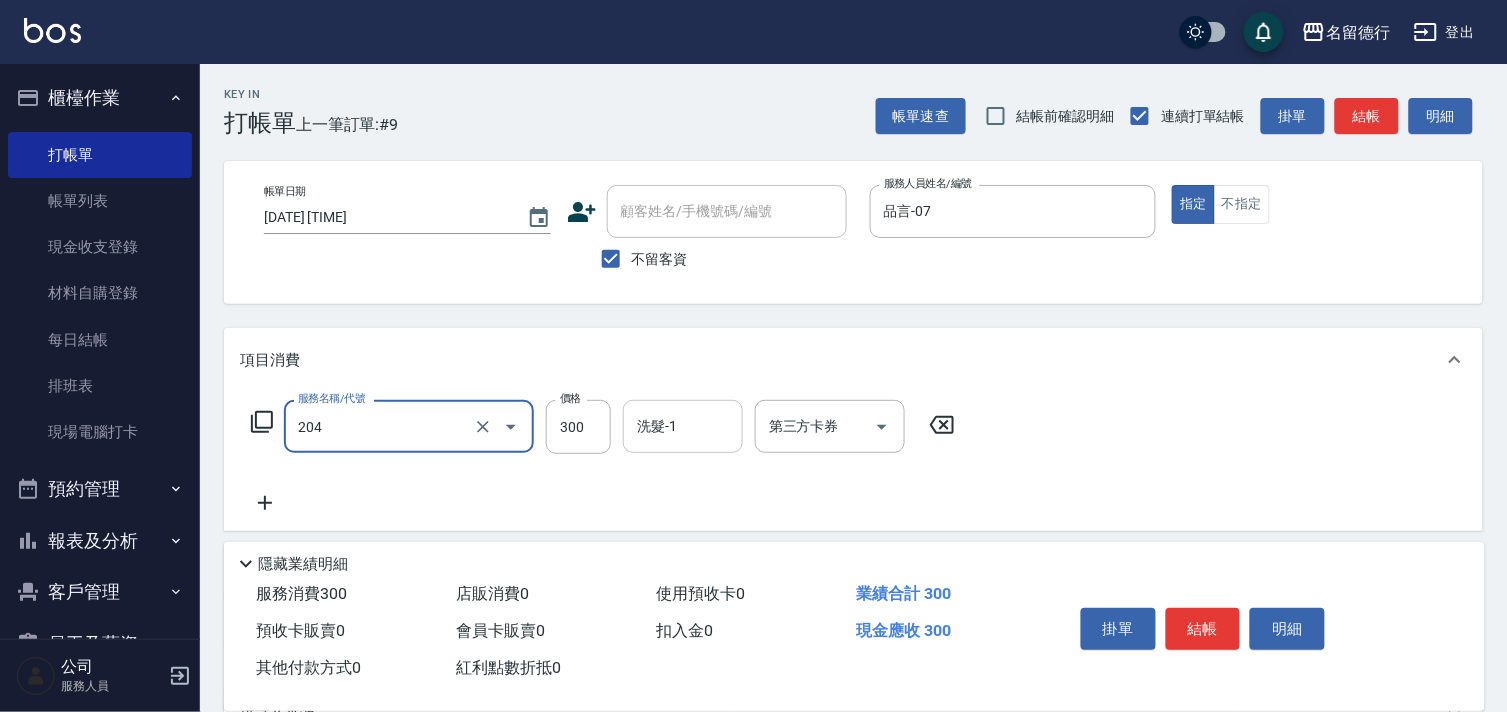 click on "洗髮-1" at bounding box center [683, 426] 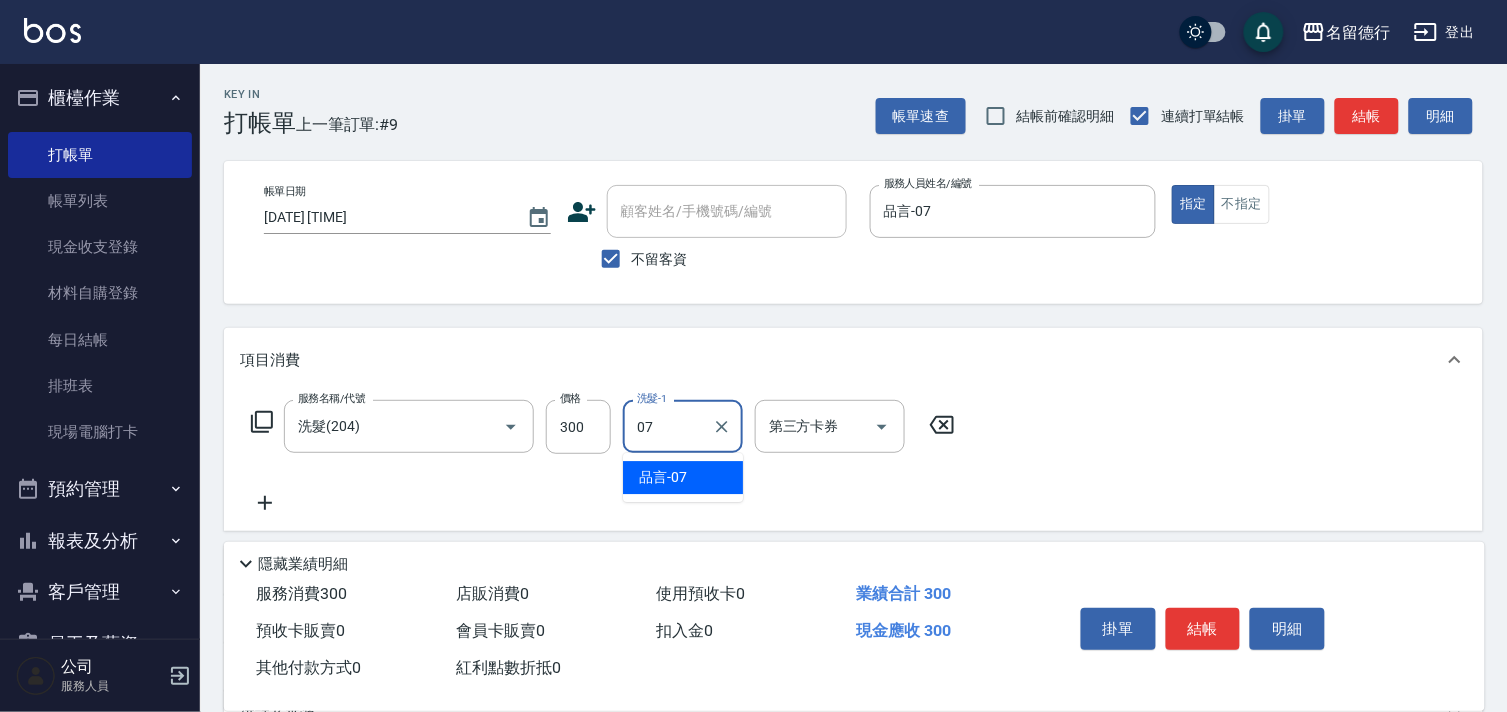 click on "品言 -07" at bounding box center [663, 477] 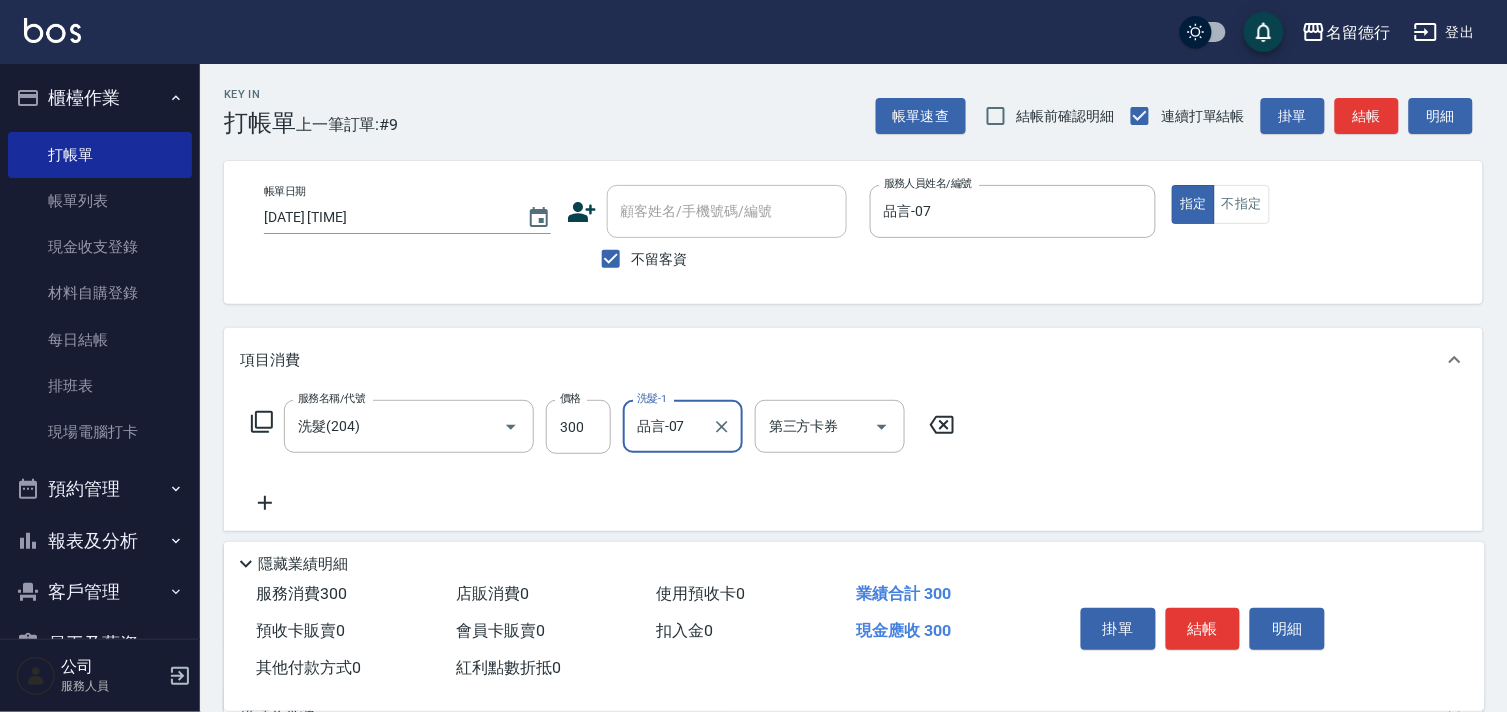 type on "品言-07" 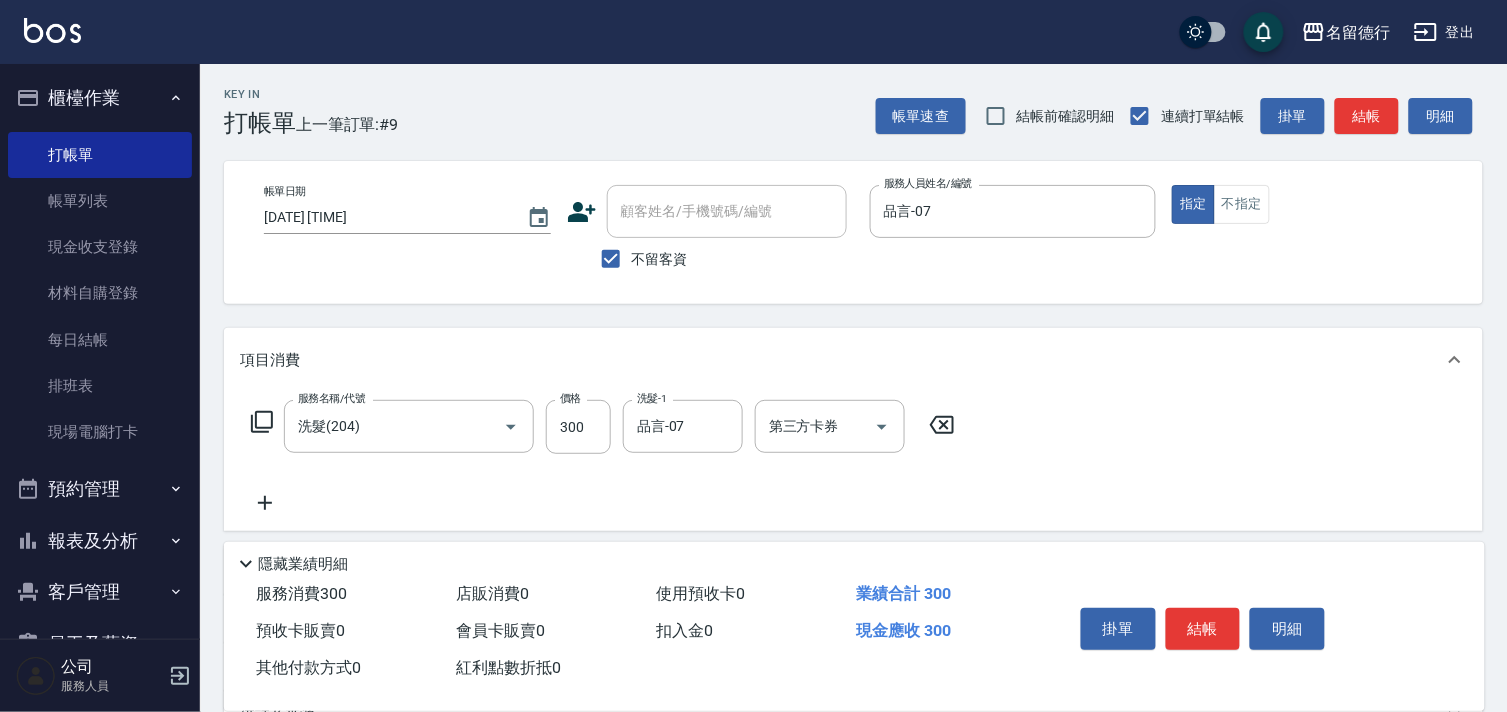 click 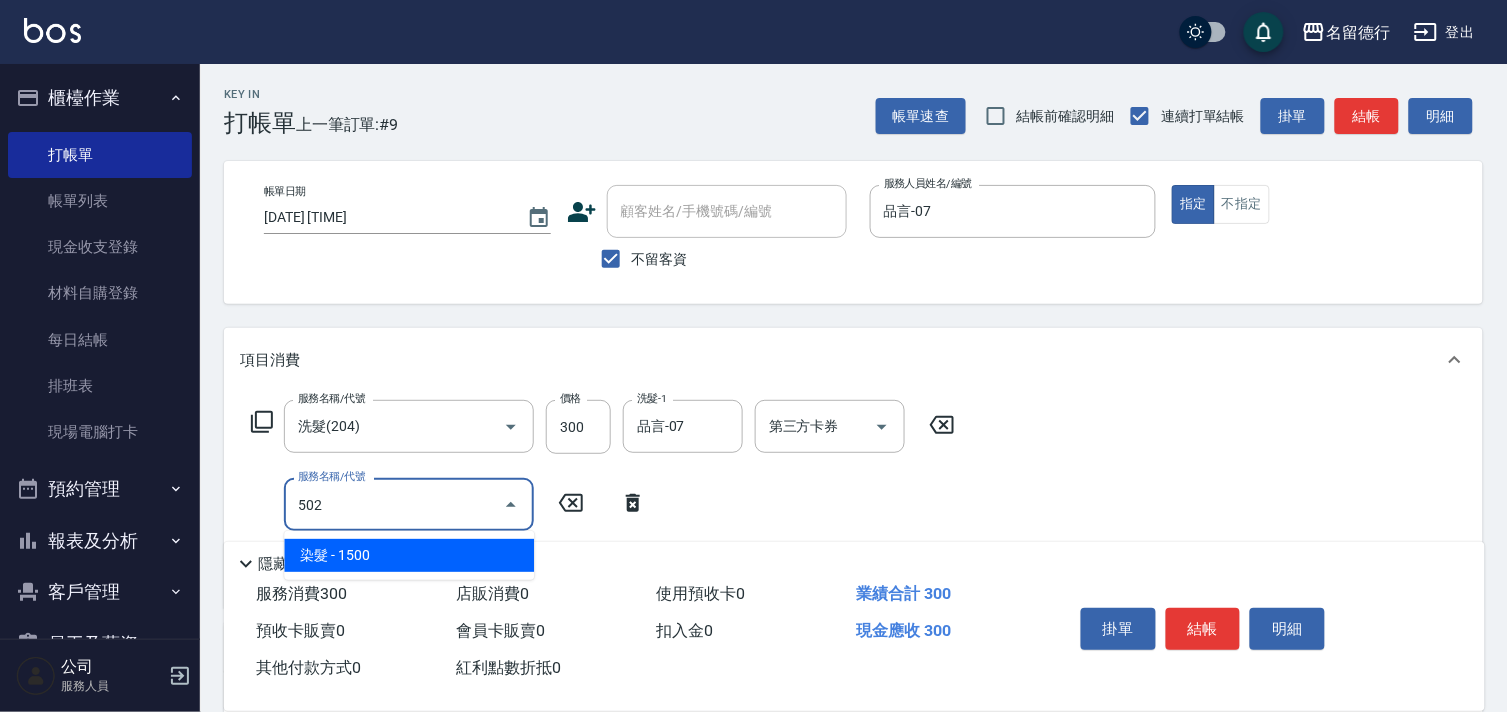 drag, startPoint x: 350, startPoint y: 555, endPoint x: 497, endPoint y: 514, distance: 152.61061 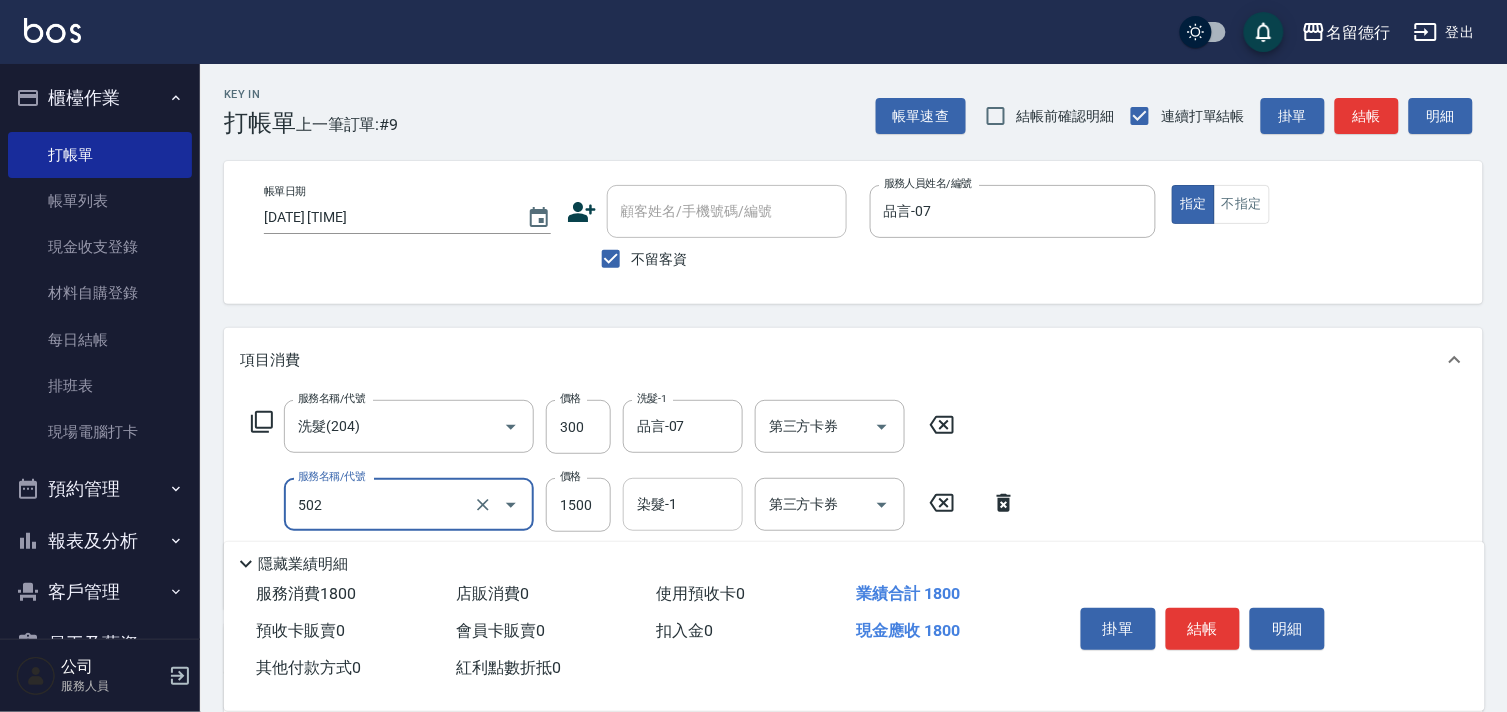 type on "染髮(502)" 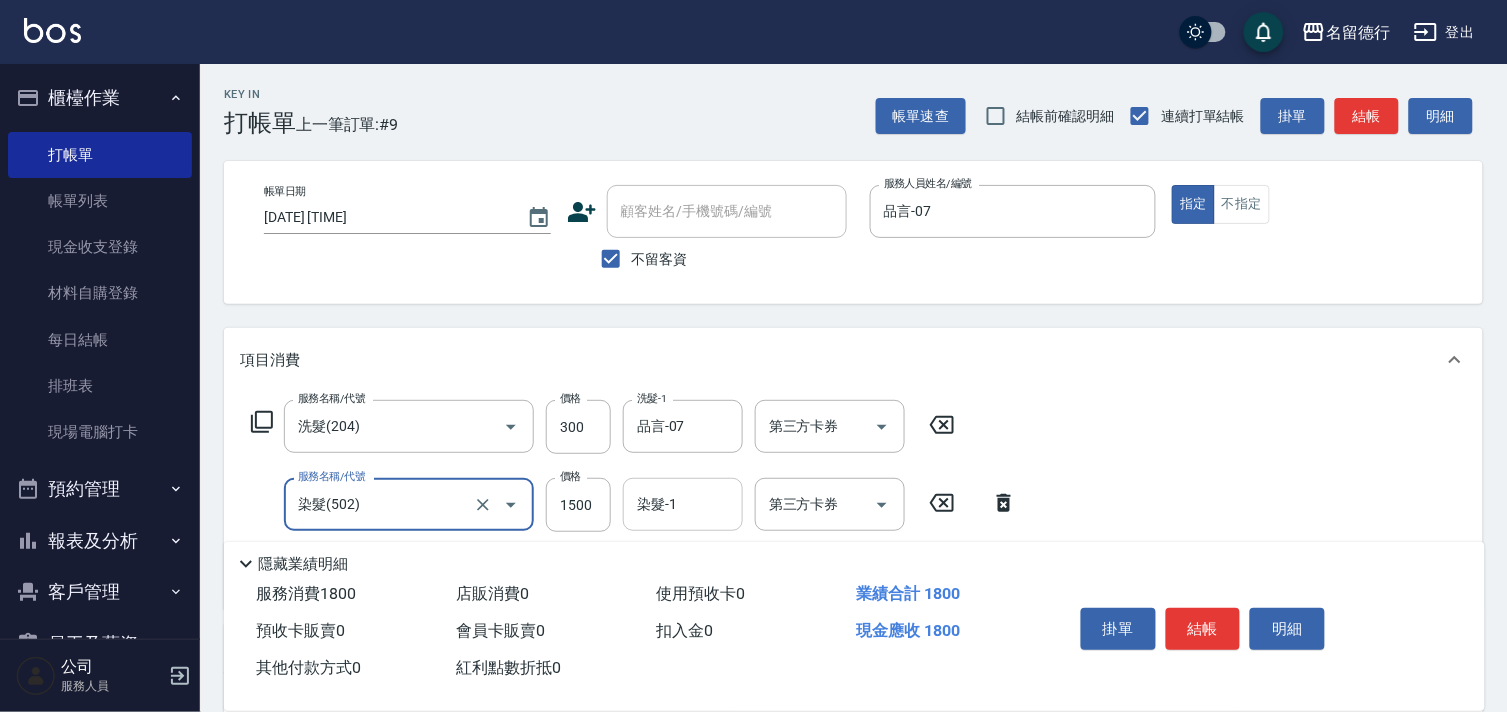 click on "染髮-1" at bounding box center [683, 504] 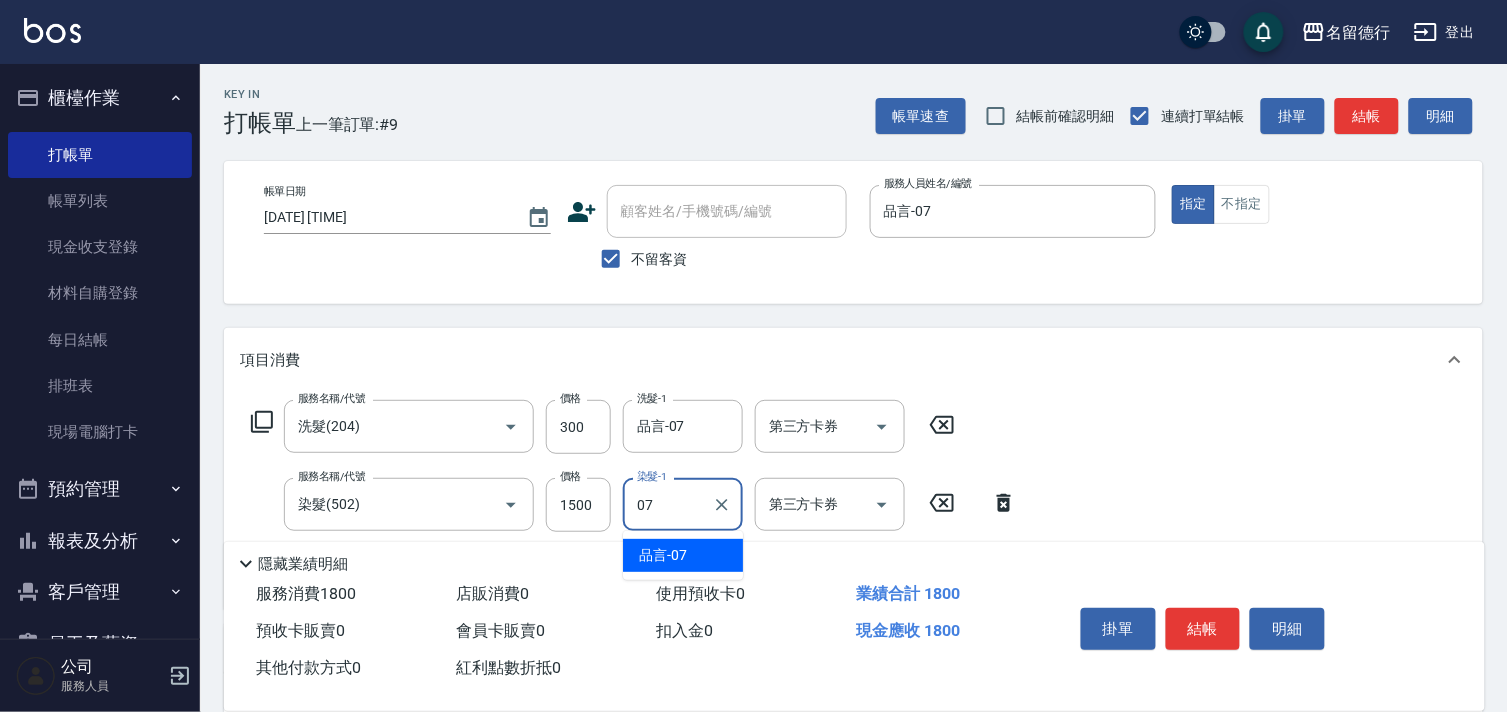 click on "品言 -07" at bounding box center (683, 555) 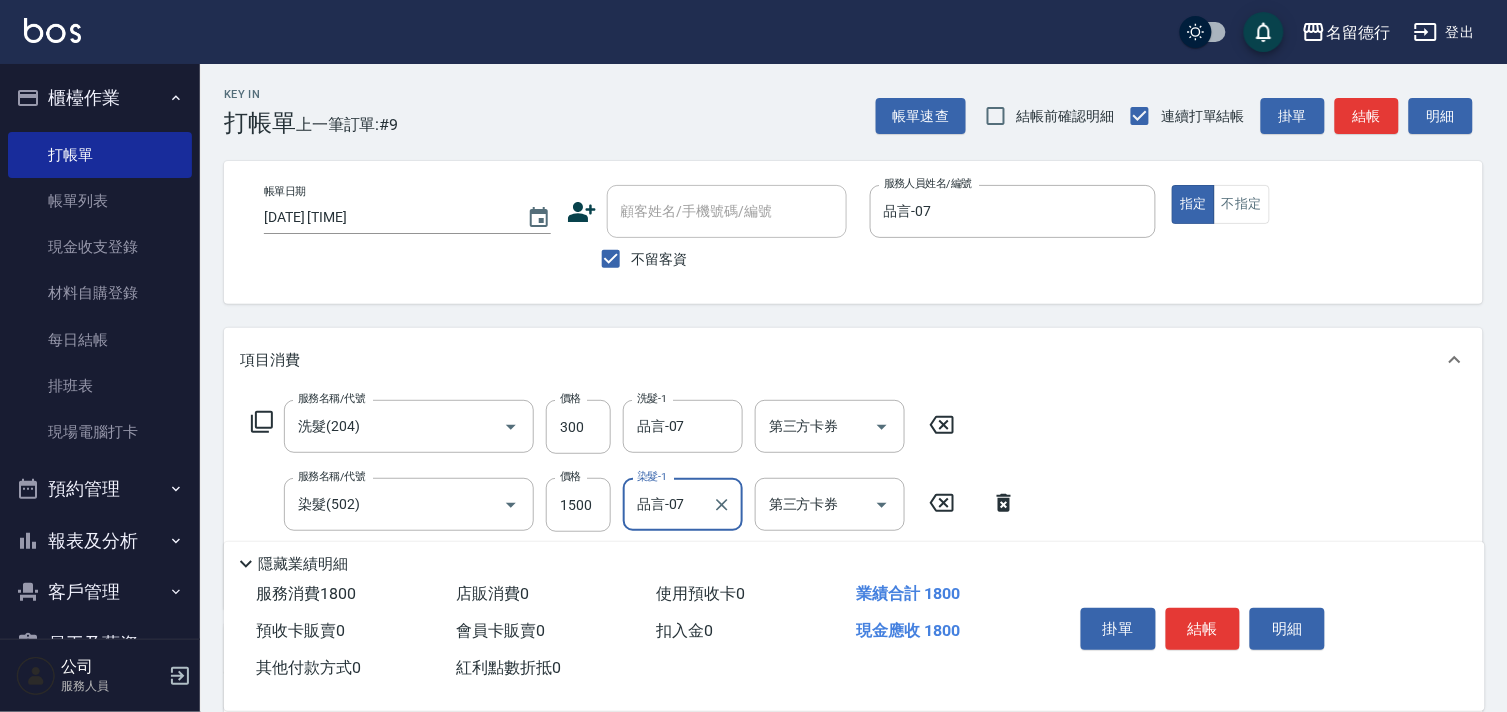 type on "品言-07" 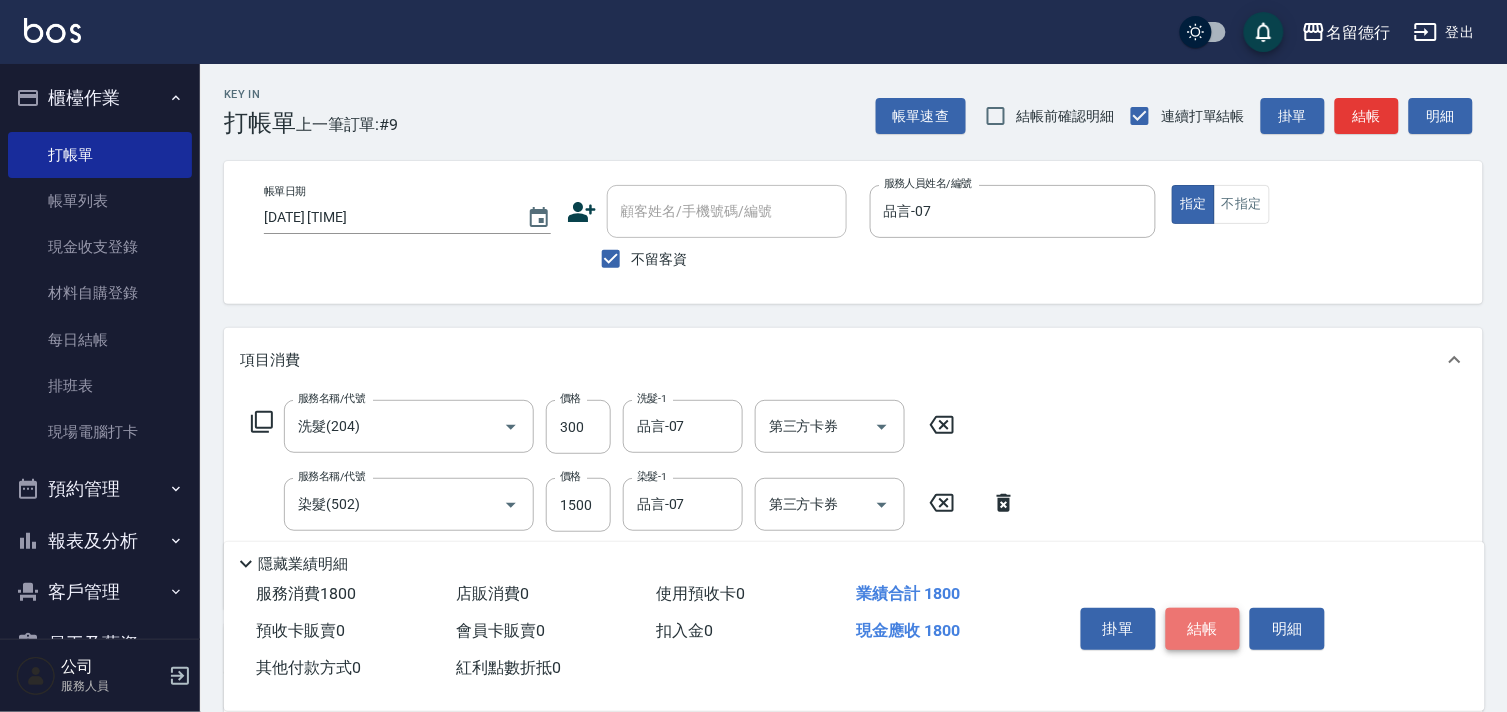 click on "結帳" at bounding box center (1203, 629) 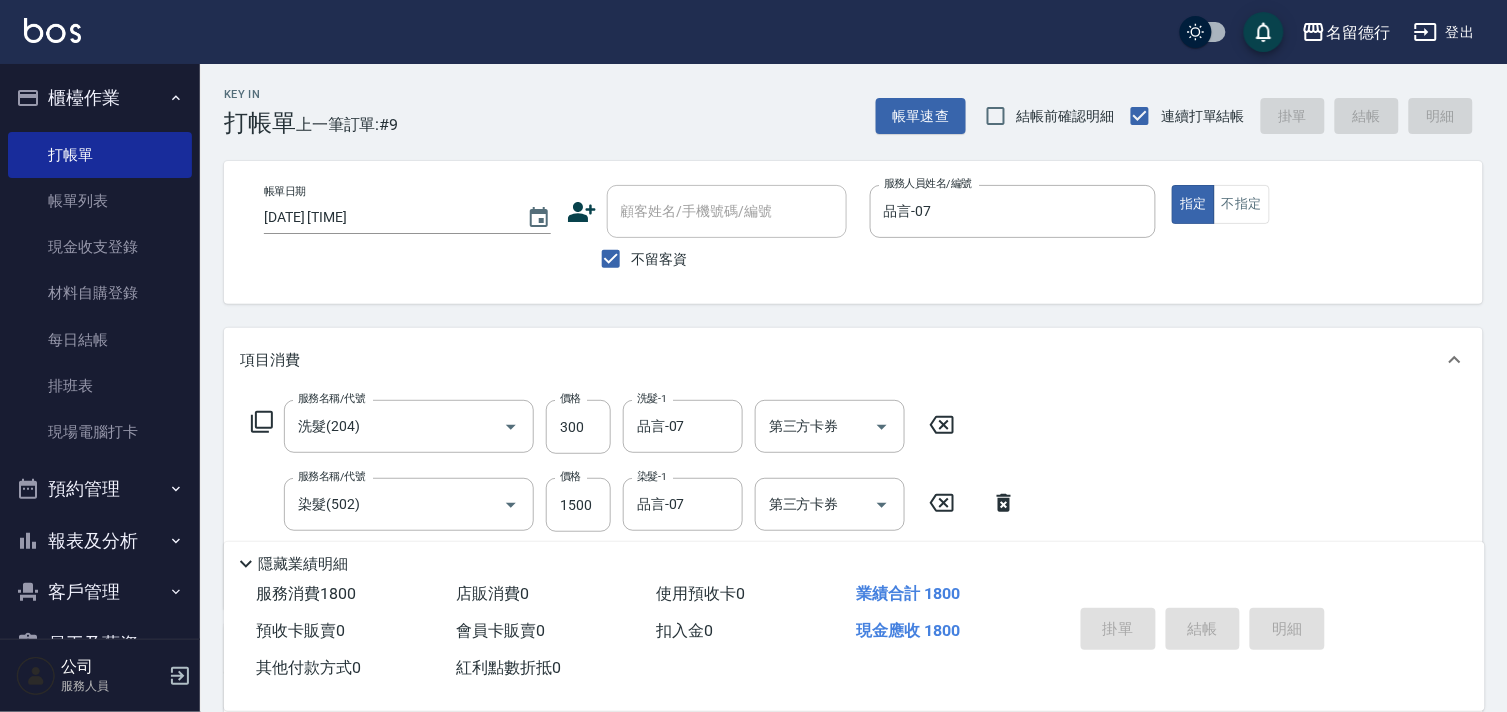 type 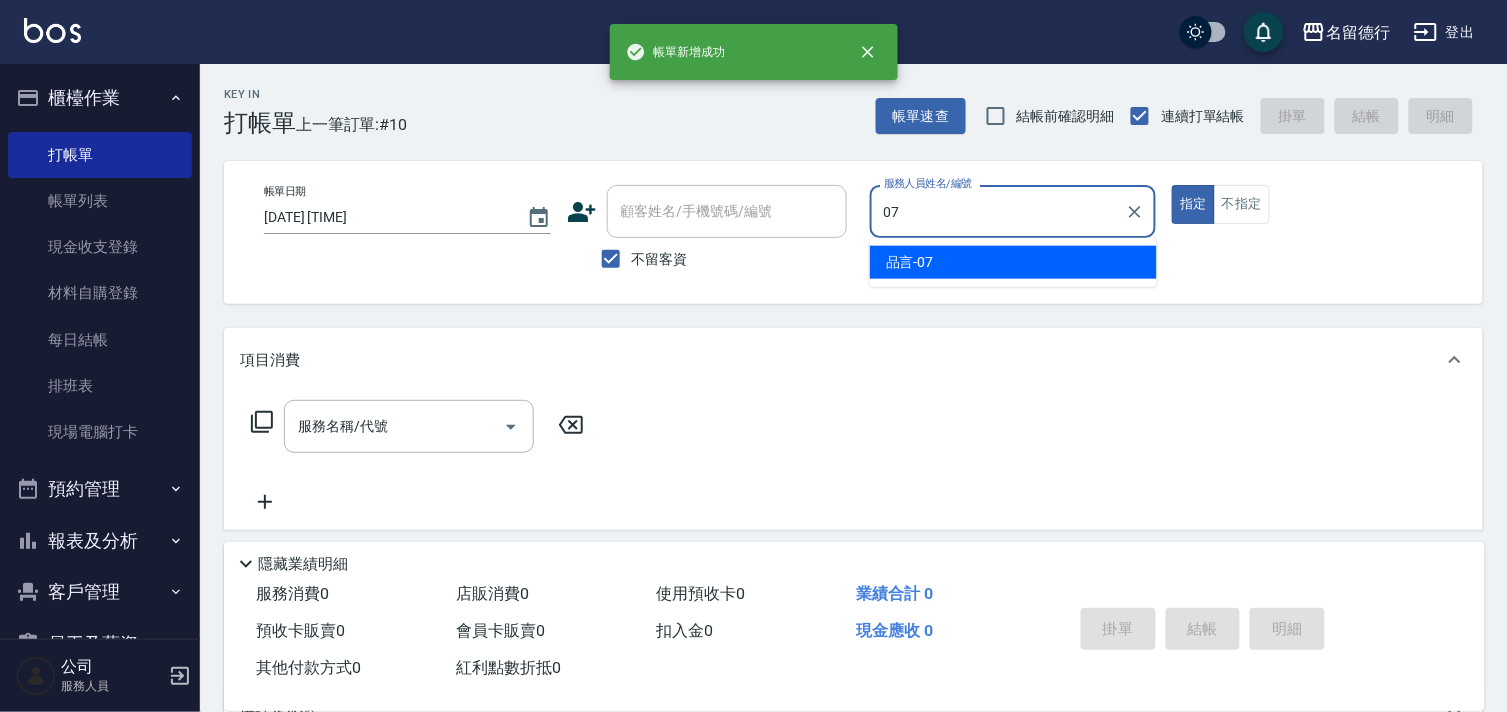 click on "品言 -07" at bounding box center [910, 262] 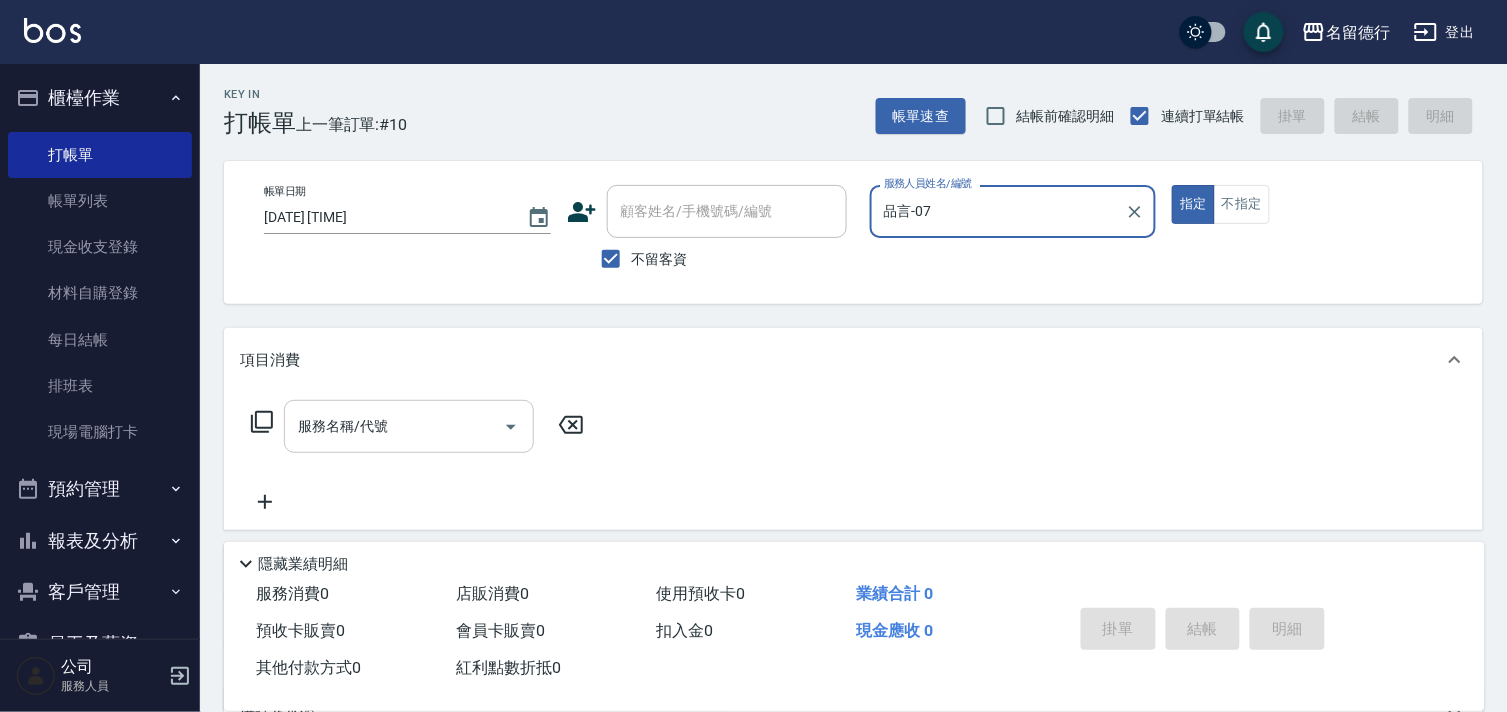 type on "品言-07" 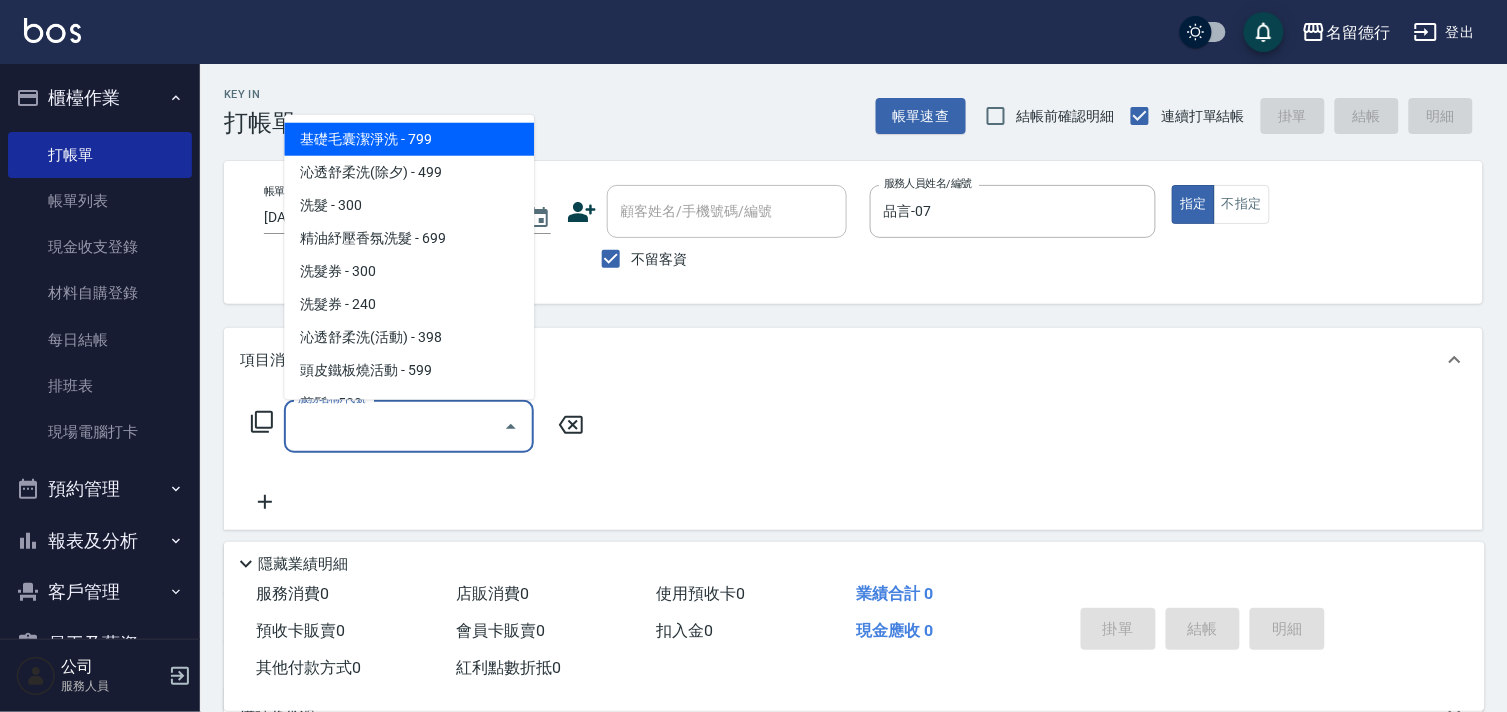 click on "服務名稱/代號 服務名稱/代號" at bounding box center [409, 426] 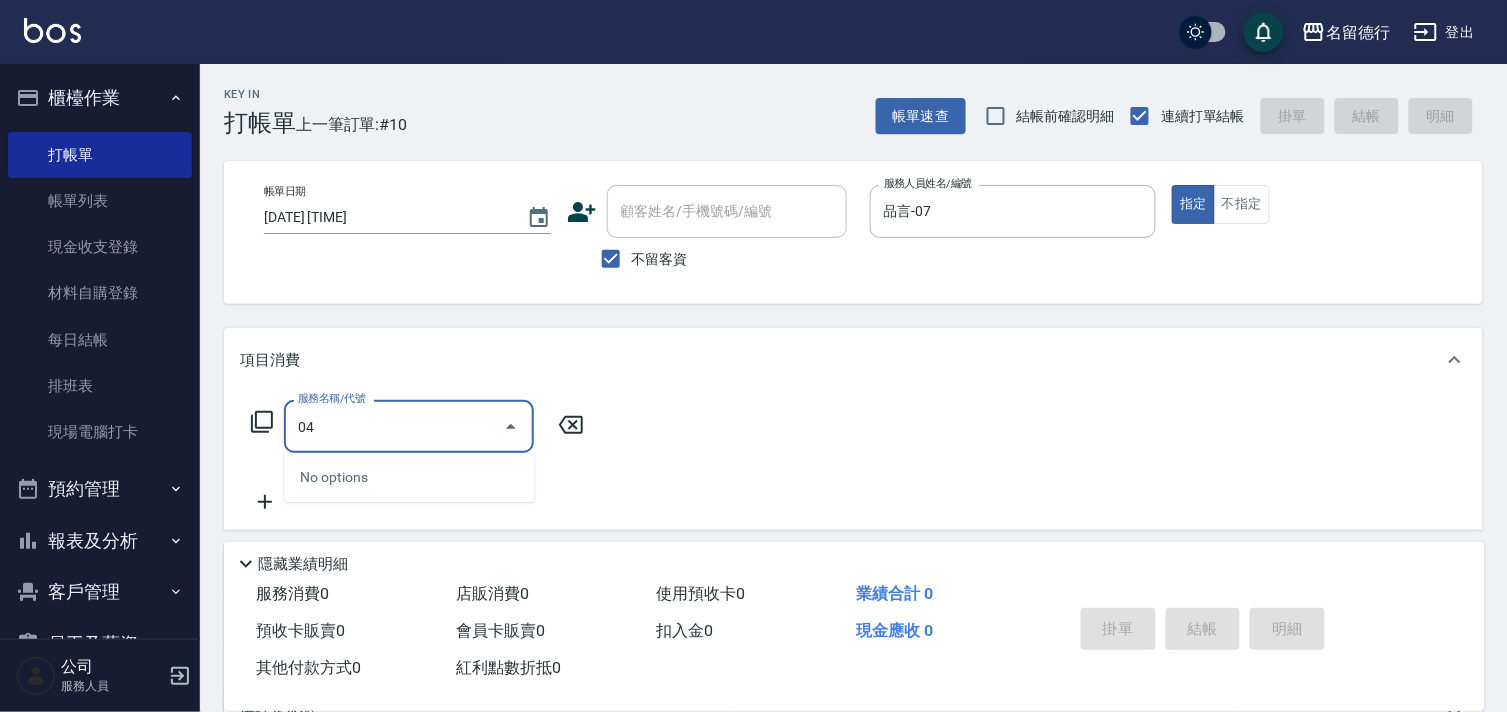 type on "0" 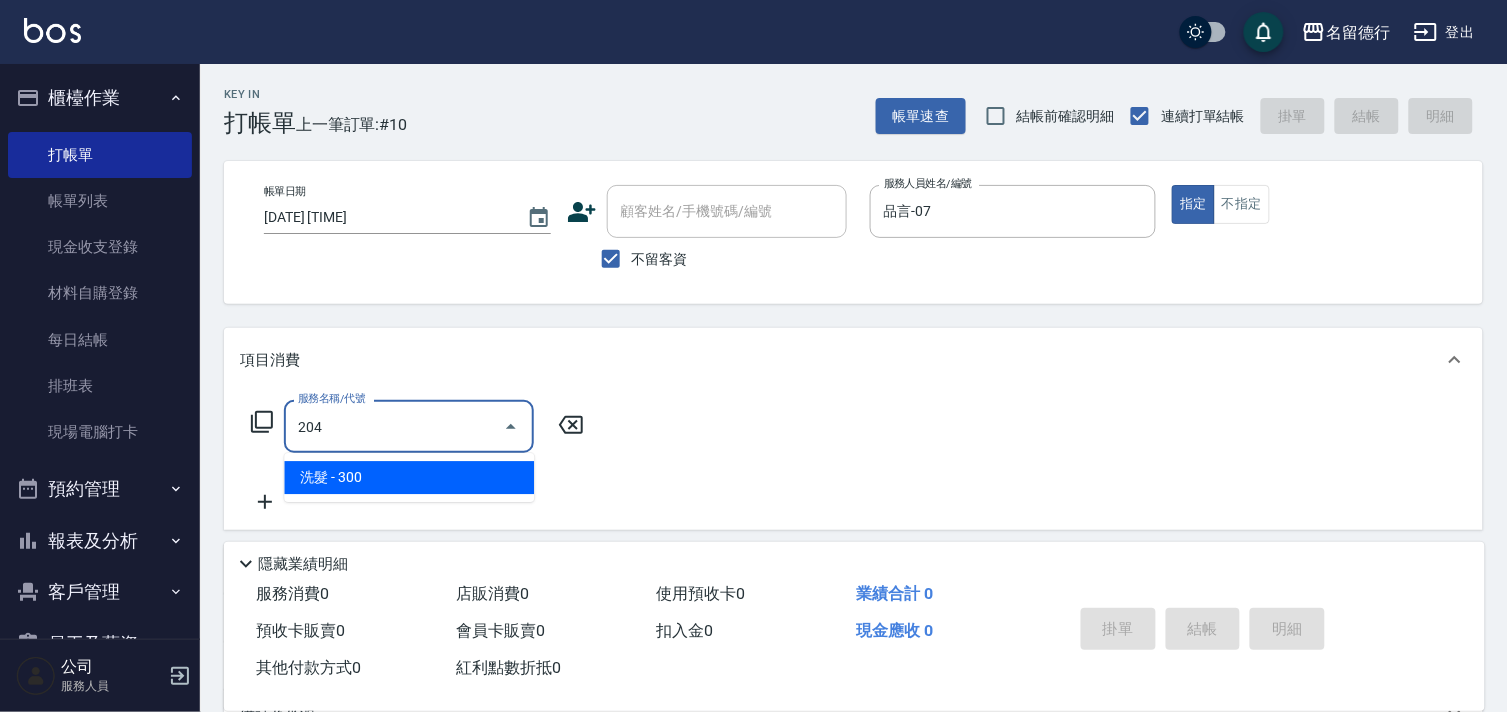 click on "洗髮 - 300" at bounding box center (409, 477) 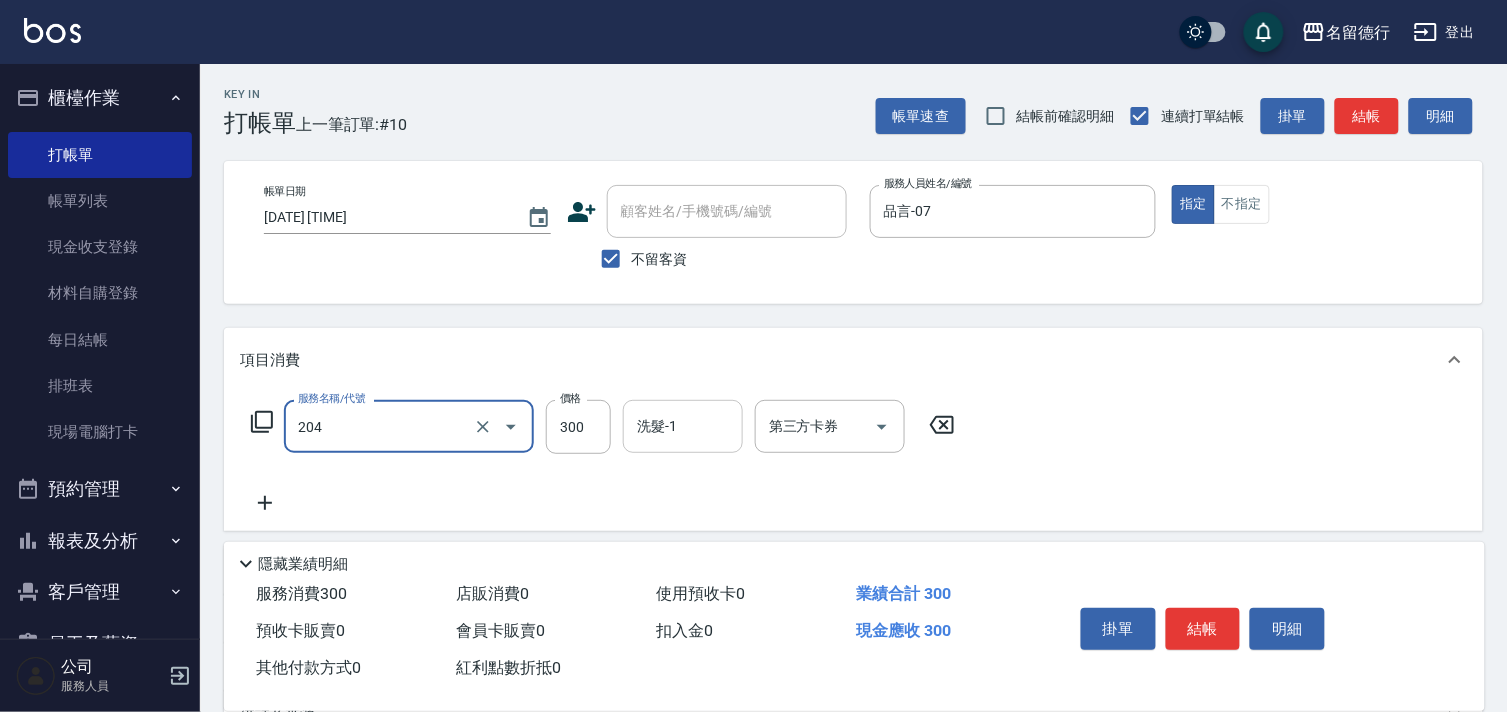 click on "洗髮-1 洗髮-1" at bounding box center [683, 426] 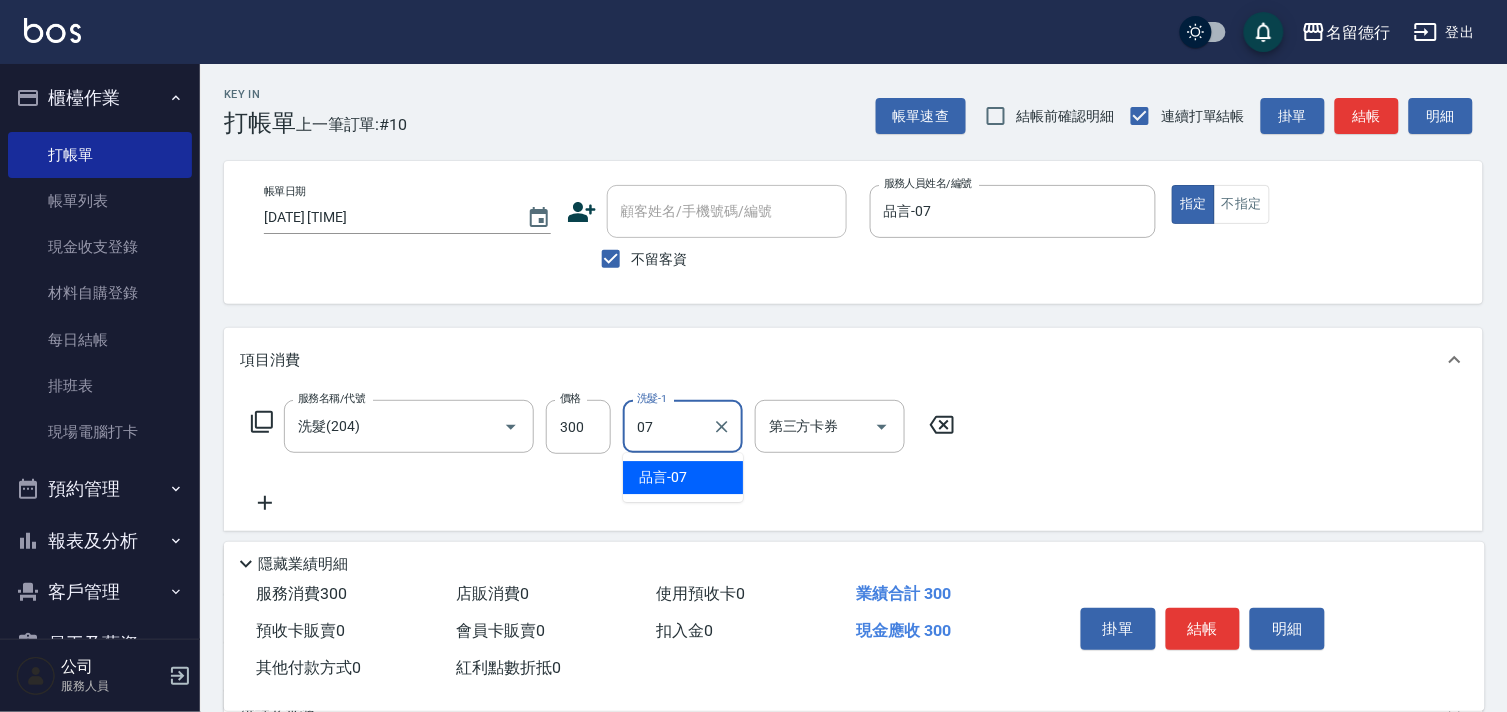 click on "品言 -07" at bounding box center (663, 477) 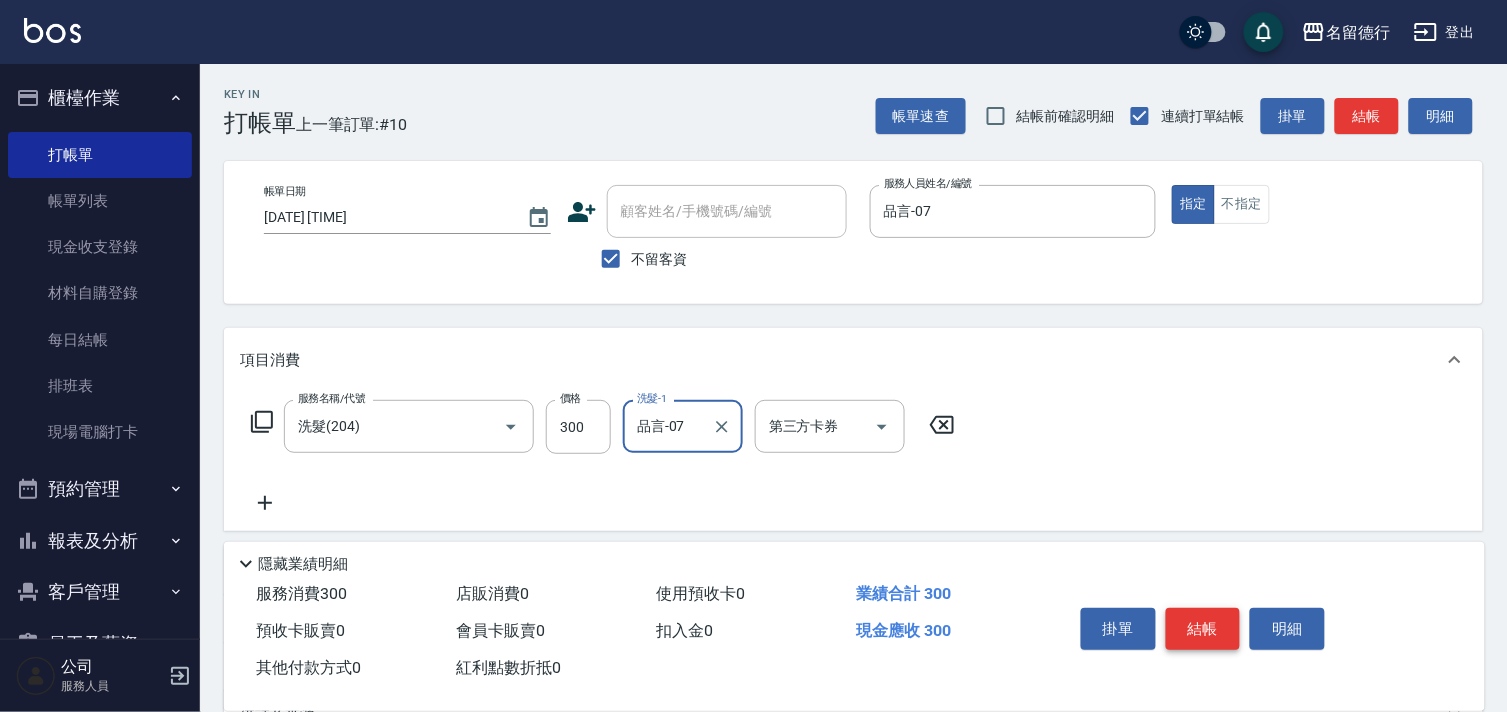 type on "品言-07" 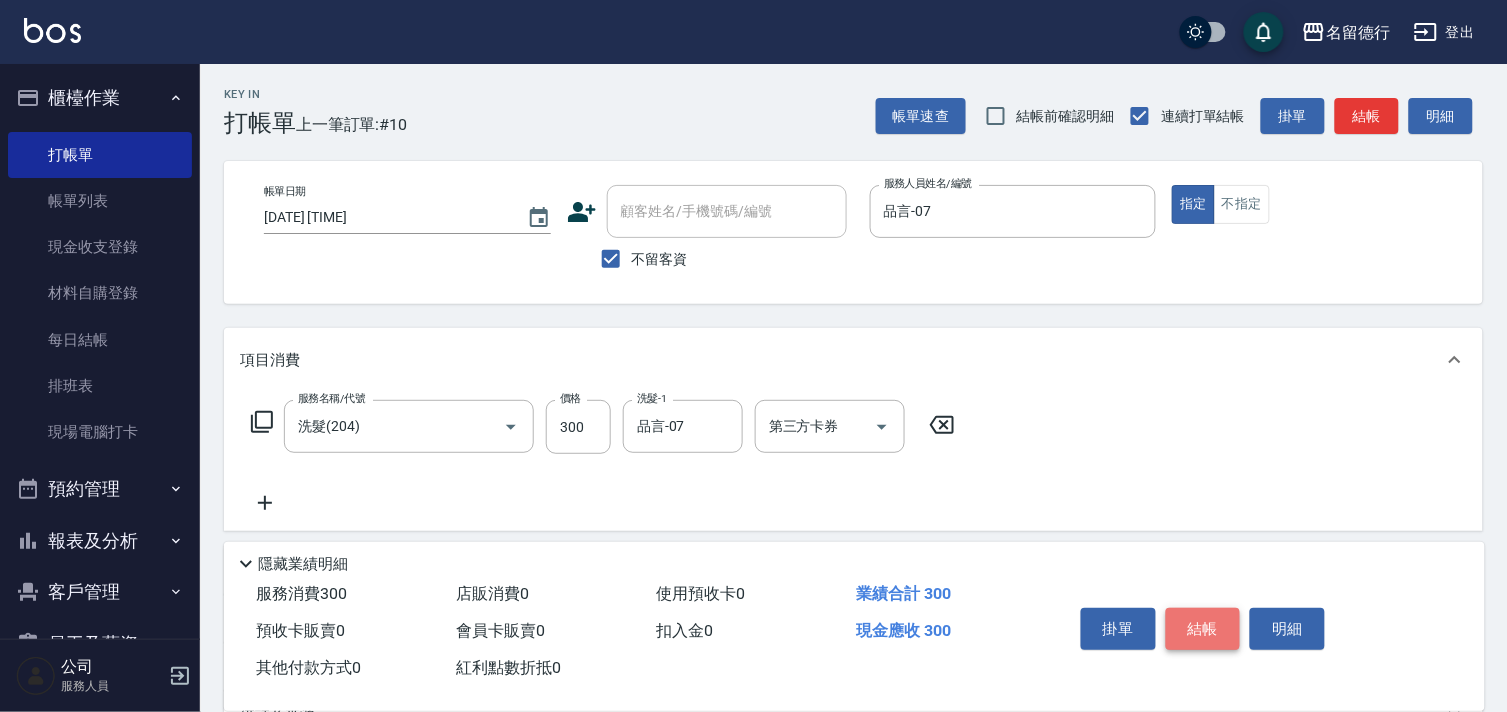 click on "結帳" at bounding box center [1203, 629] 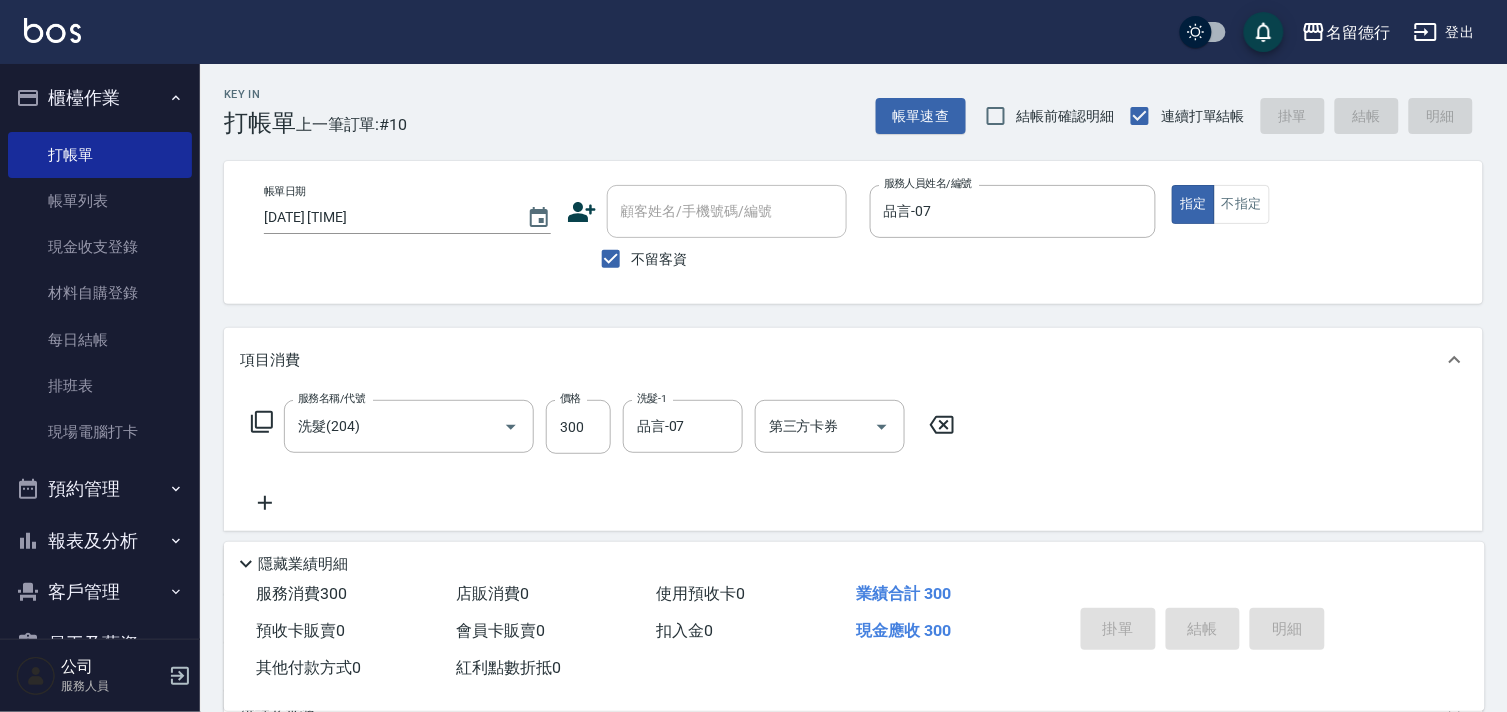 type on "[DATE] [TIME]" 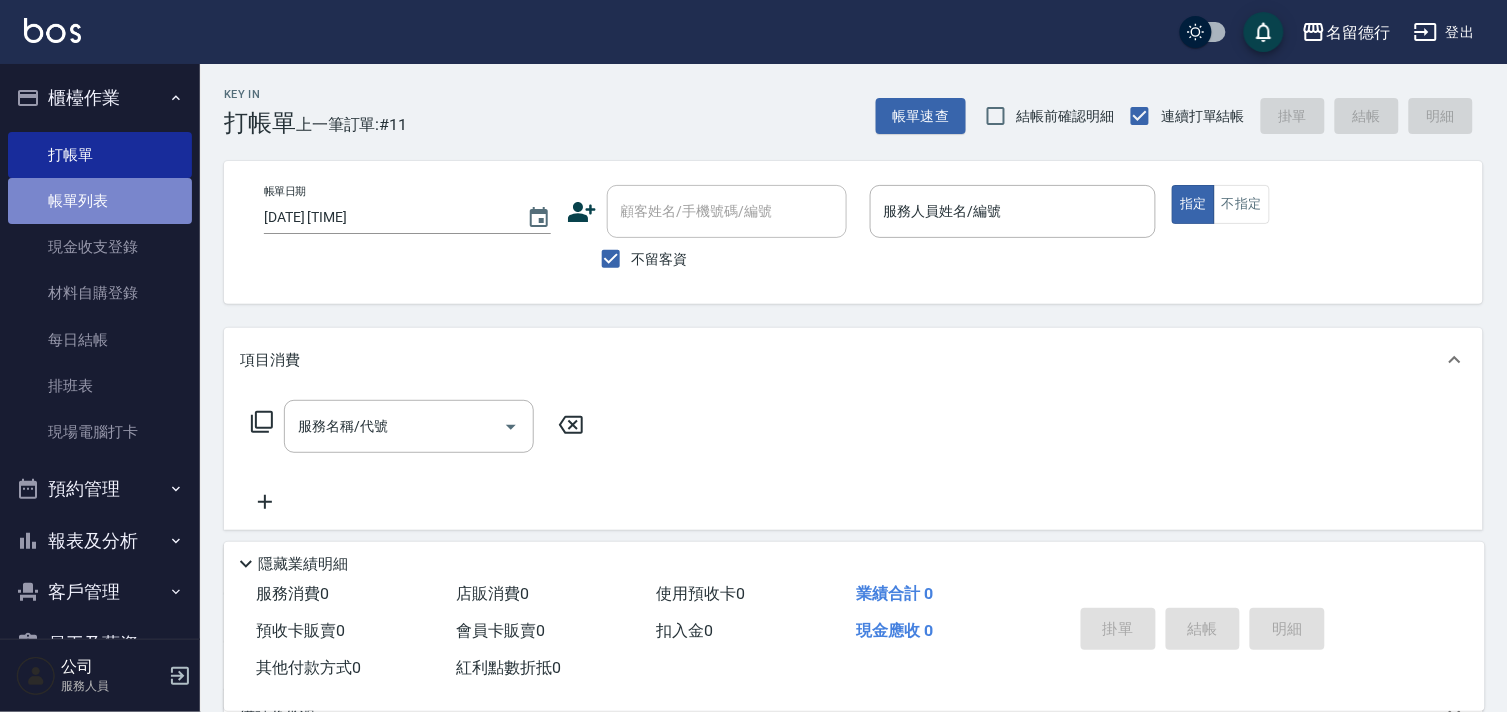 click on "帳單列表" at bounding box center (100, 201) 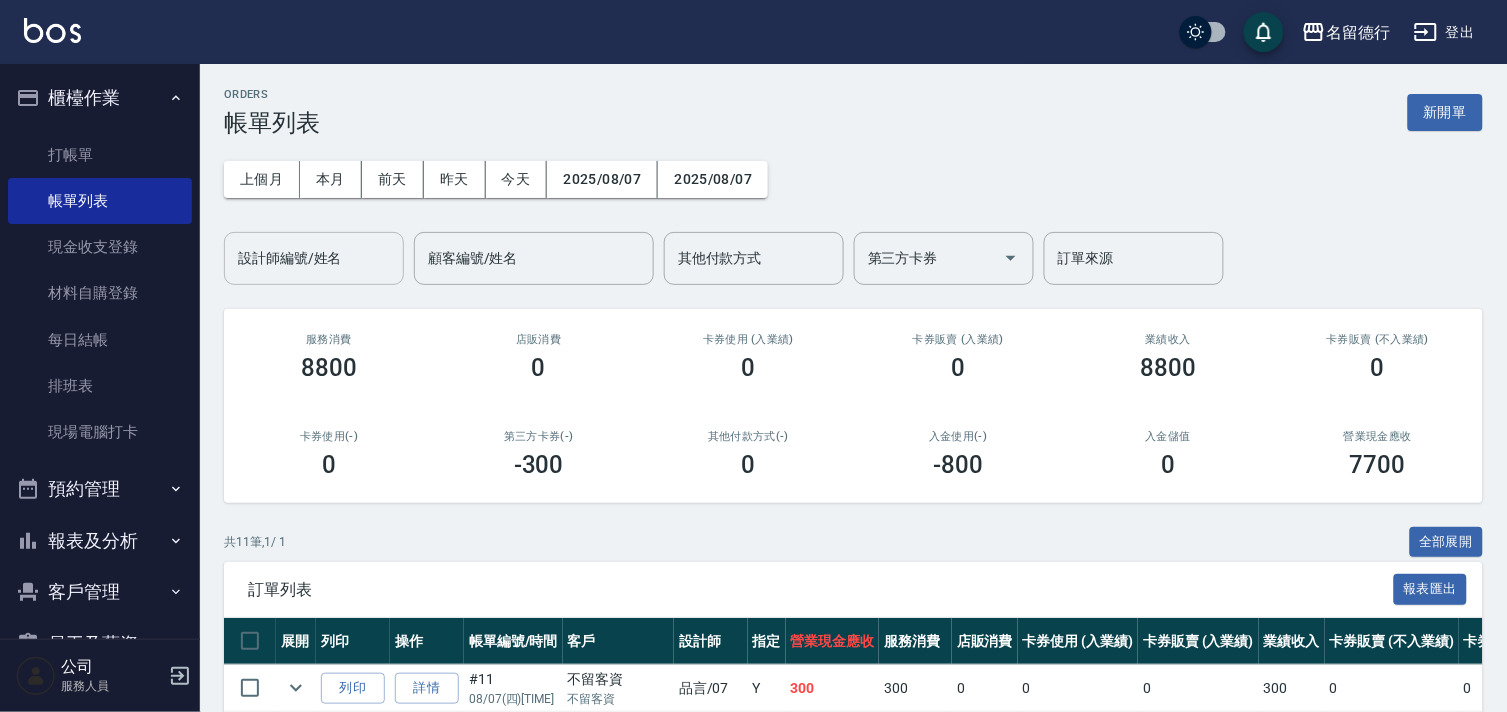 click on "設計師編號/姓名" at bounding box center (314, 258) 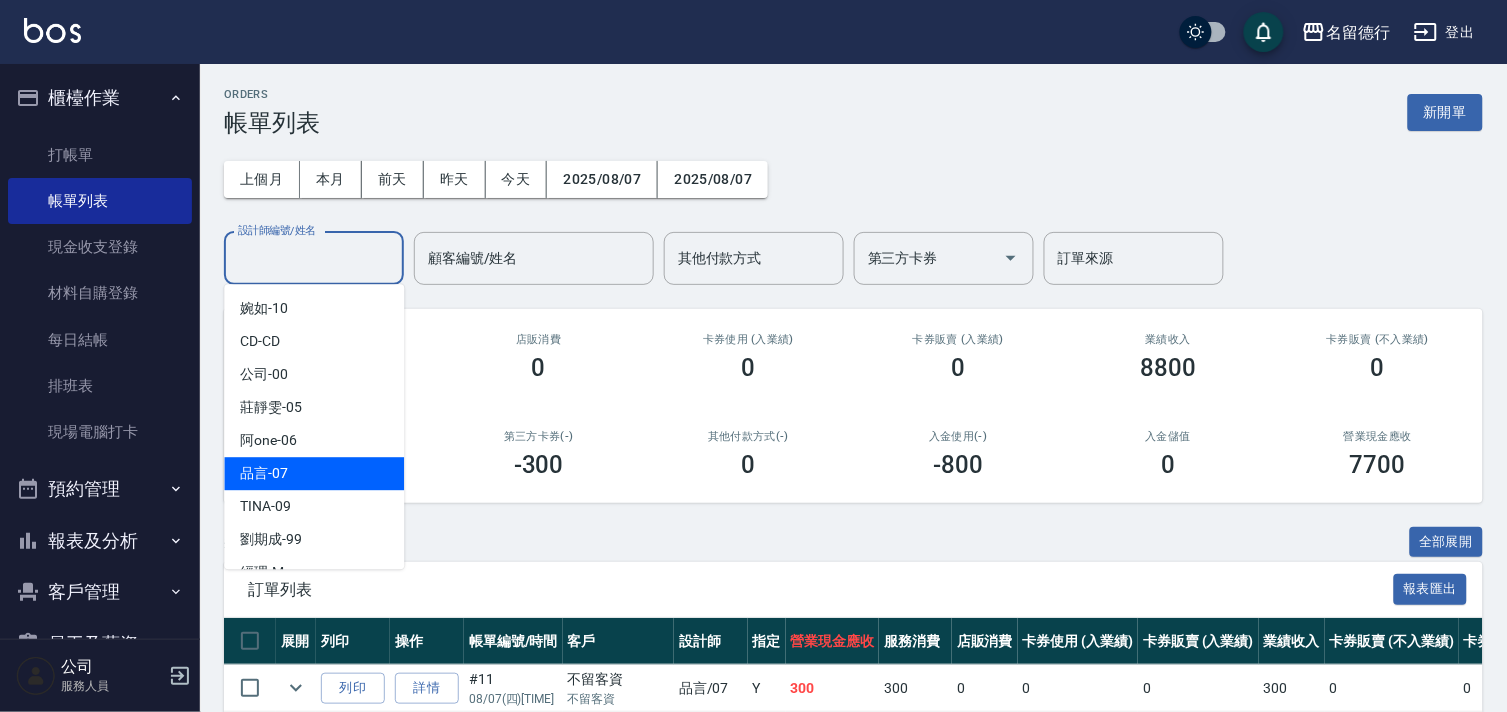 click on "品言 -07" at bounding box center [314, 473] 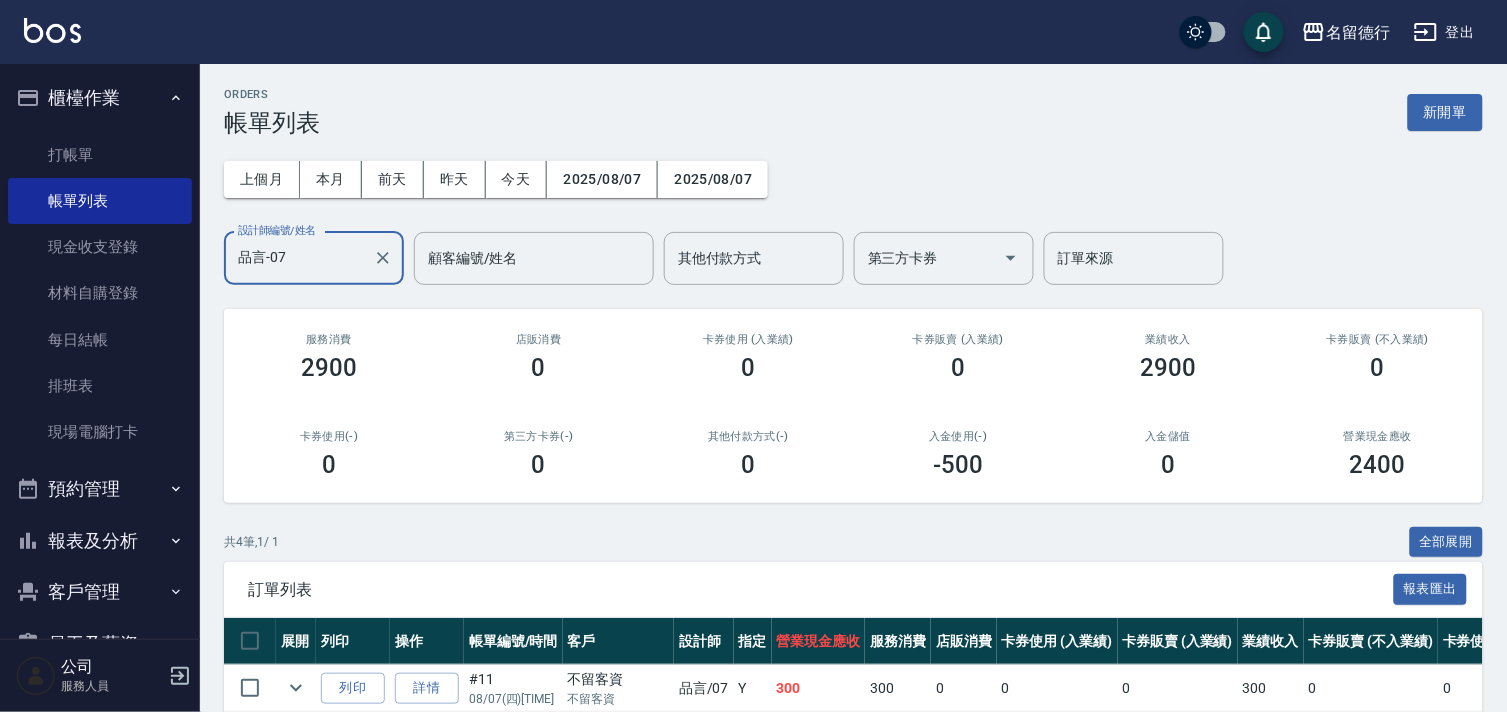 scroll, scrollTop: 240, scrollLeft: 0, axis: vertical 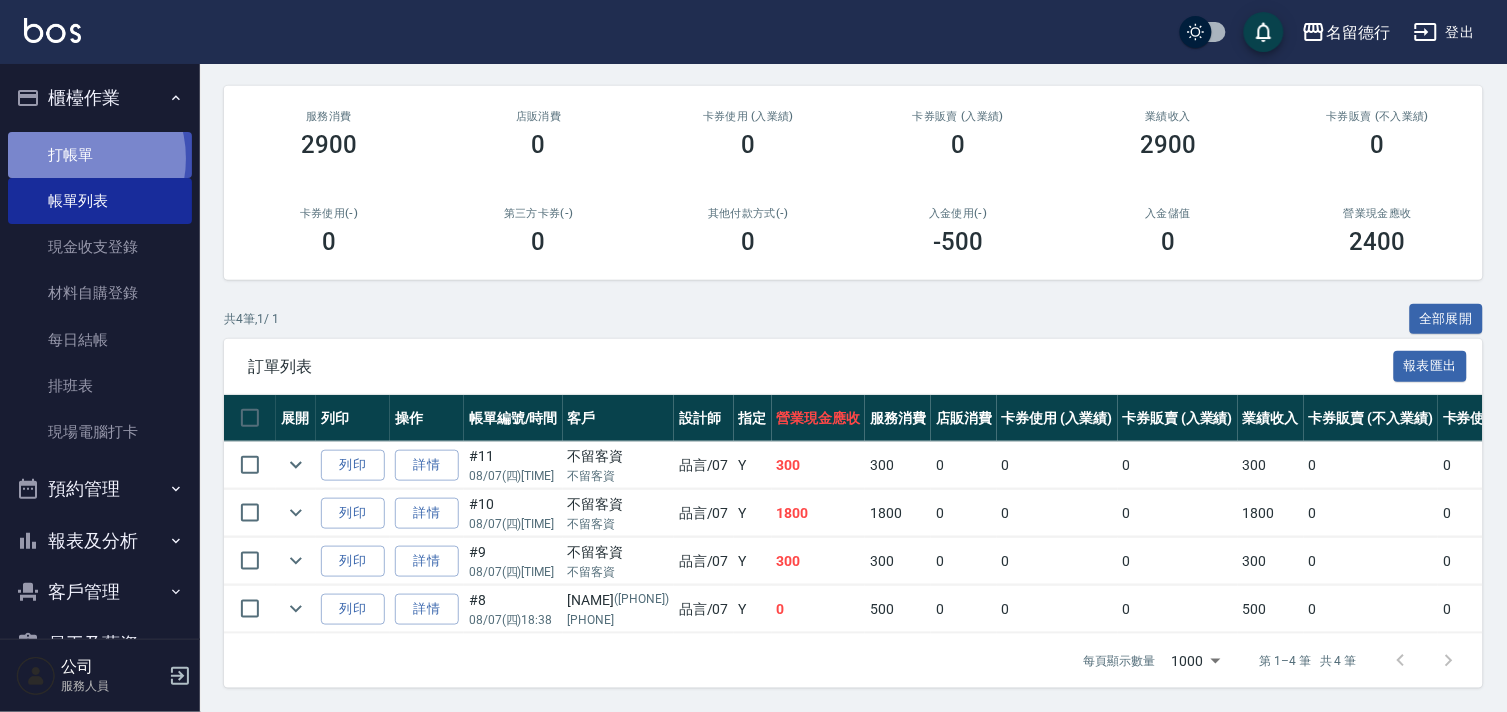 click on "打帳單" at bounding box center [100, 155] 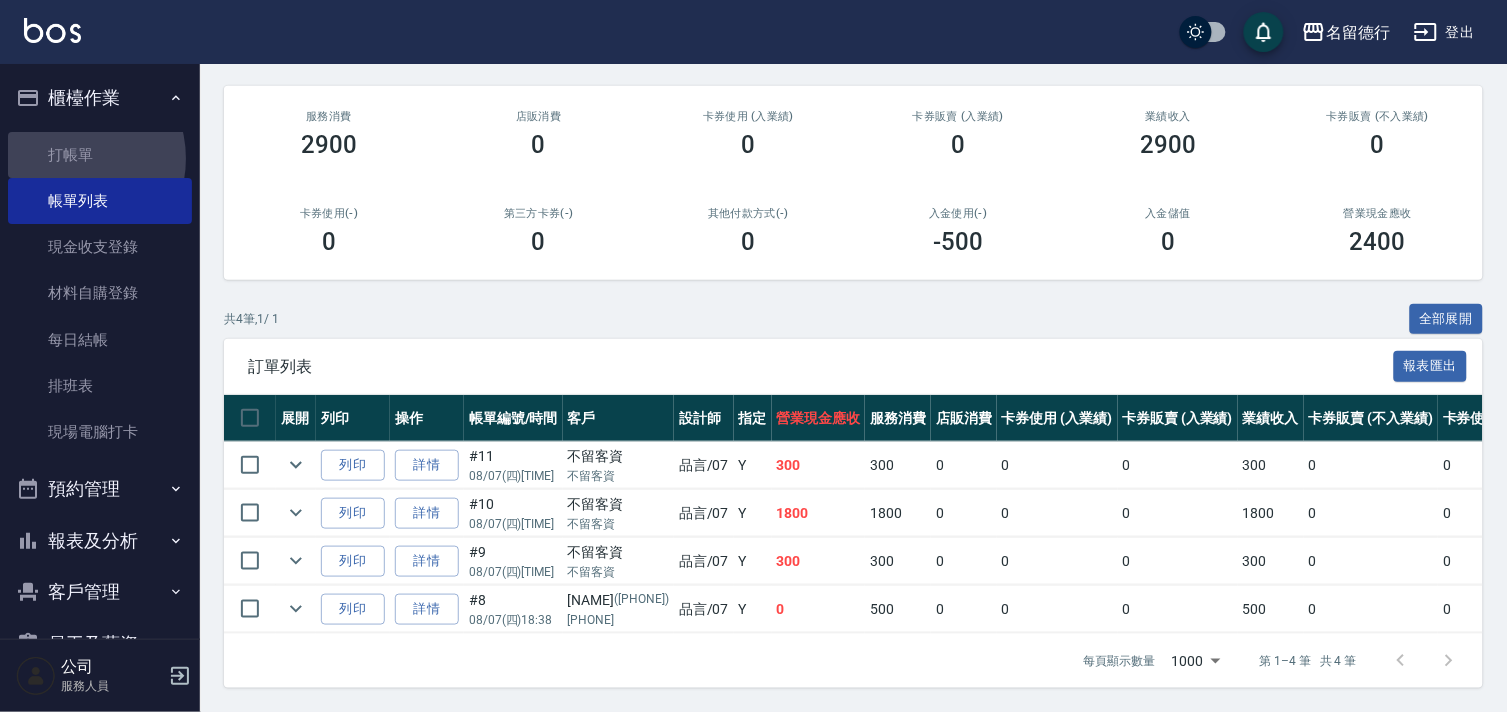 scroll, scrollTop: 0, scrollLeft: 0, axis: both 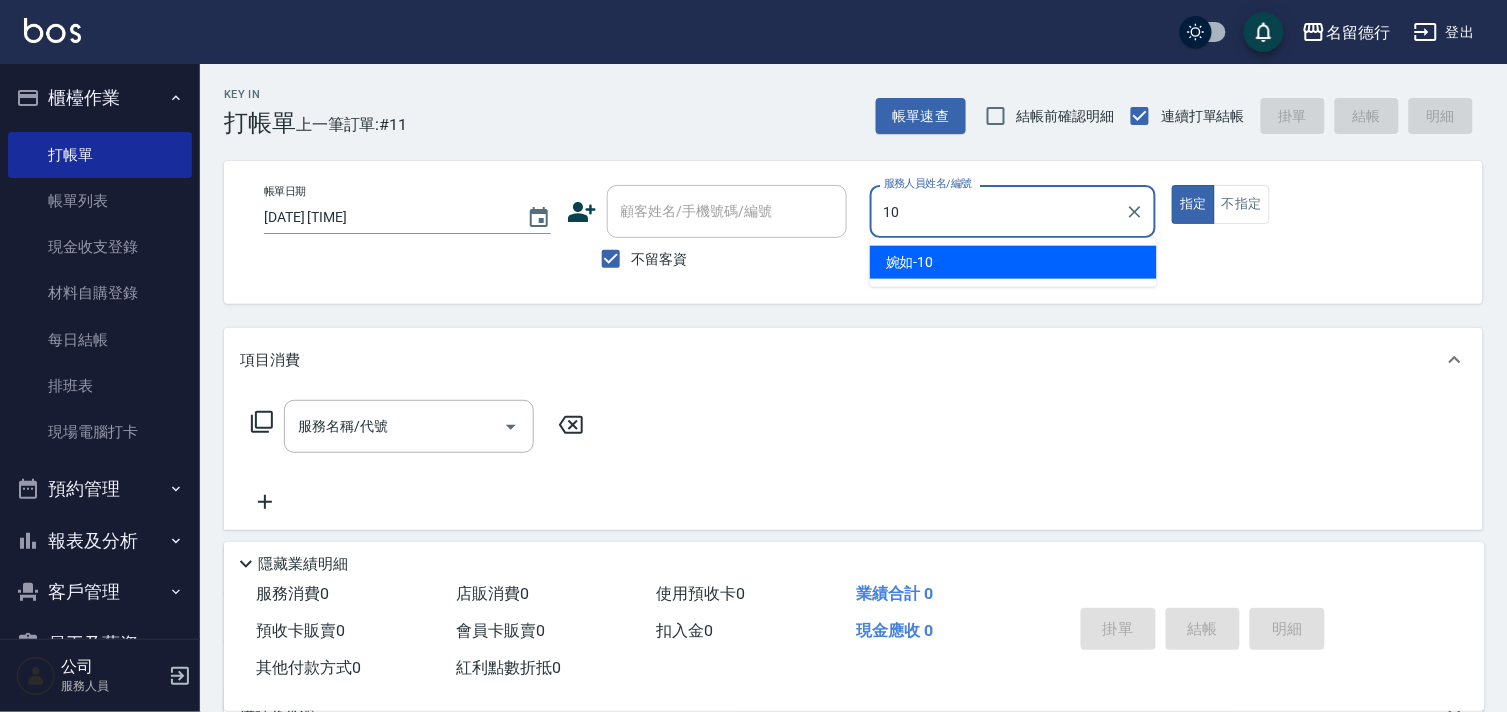 type on "[NAME]-10" 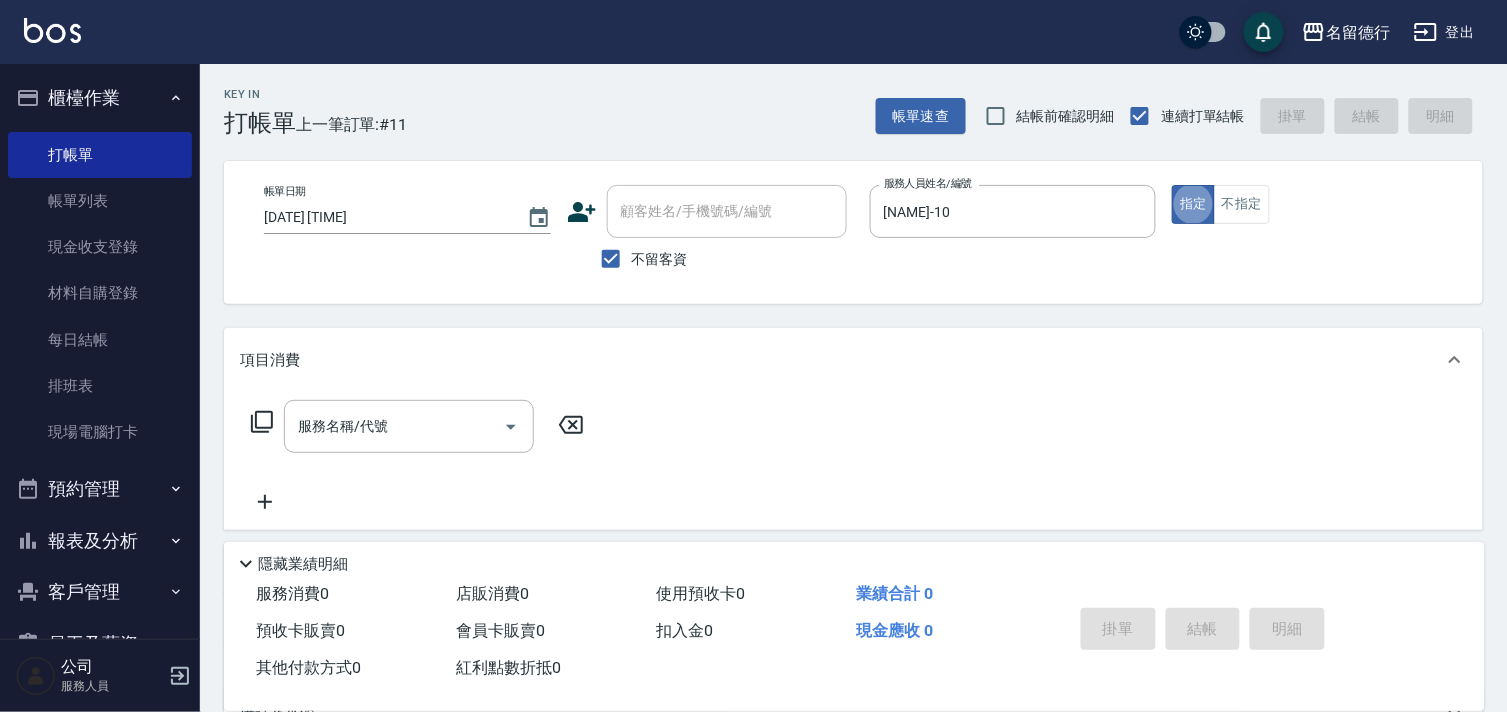 type on "true" 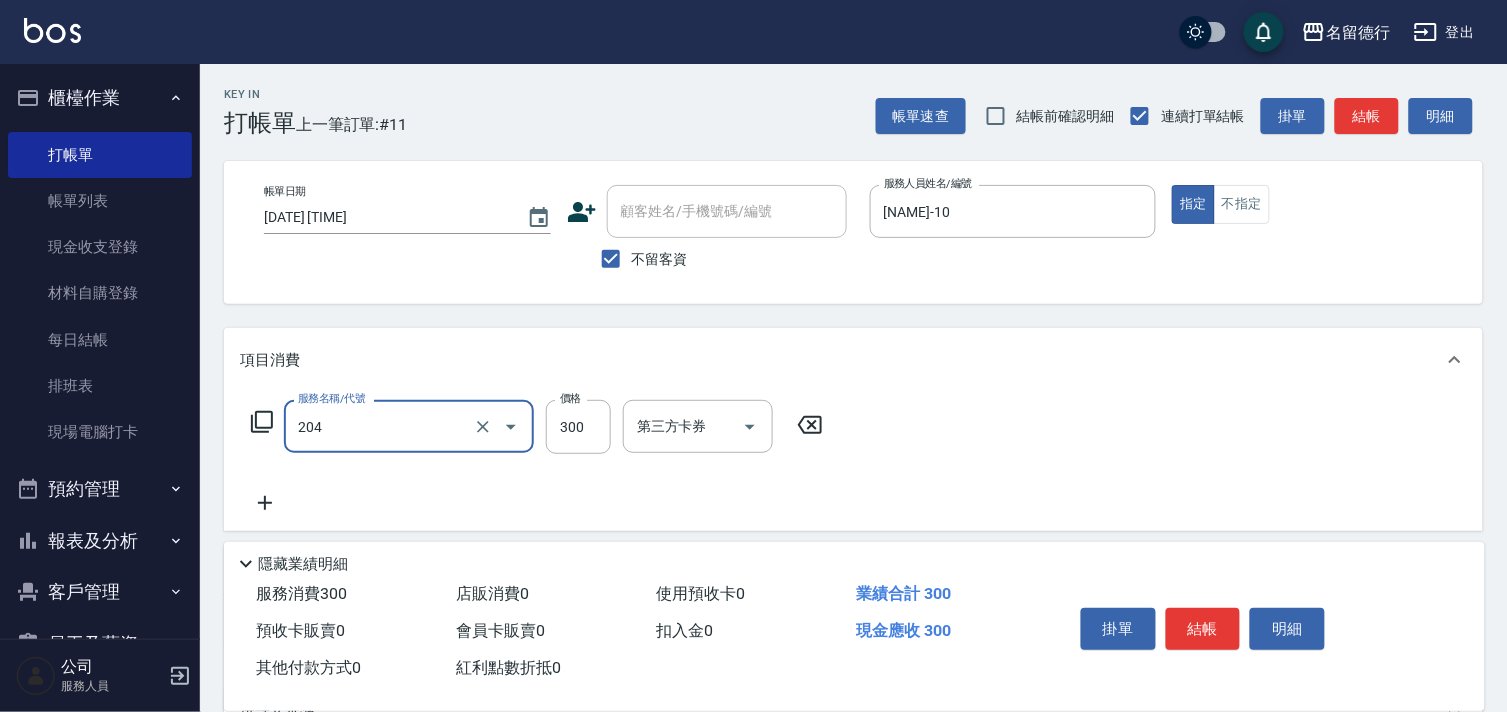 type on "洗髮(204)" 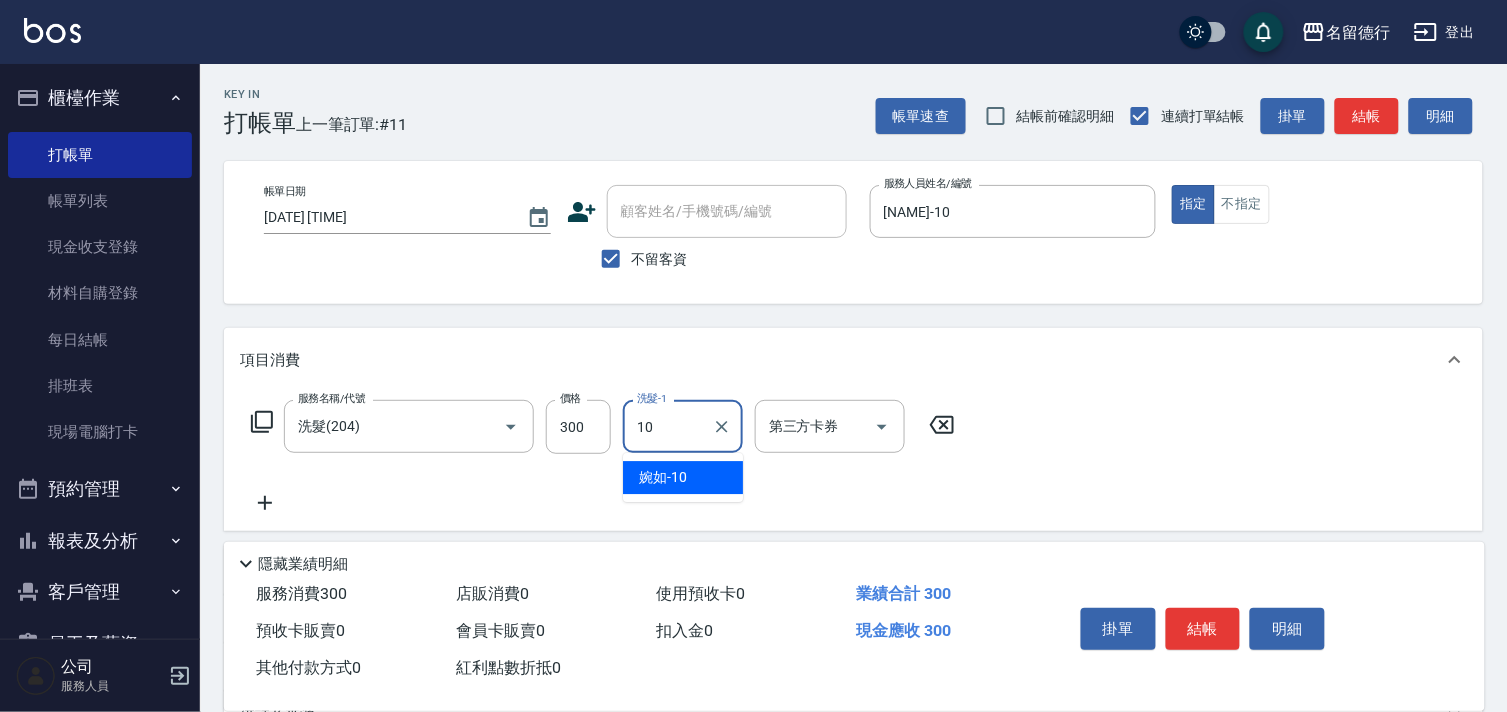type on "[NAME]-10" 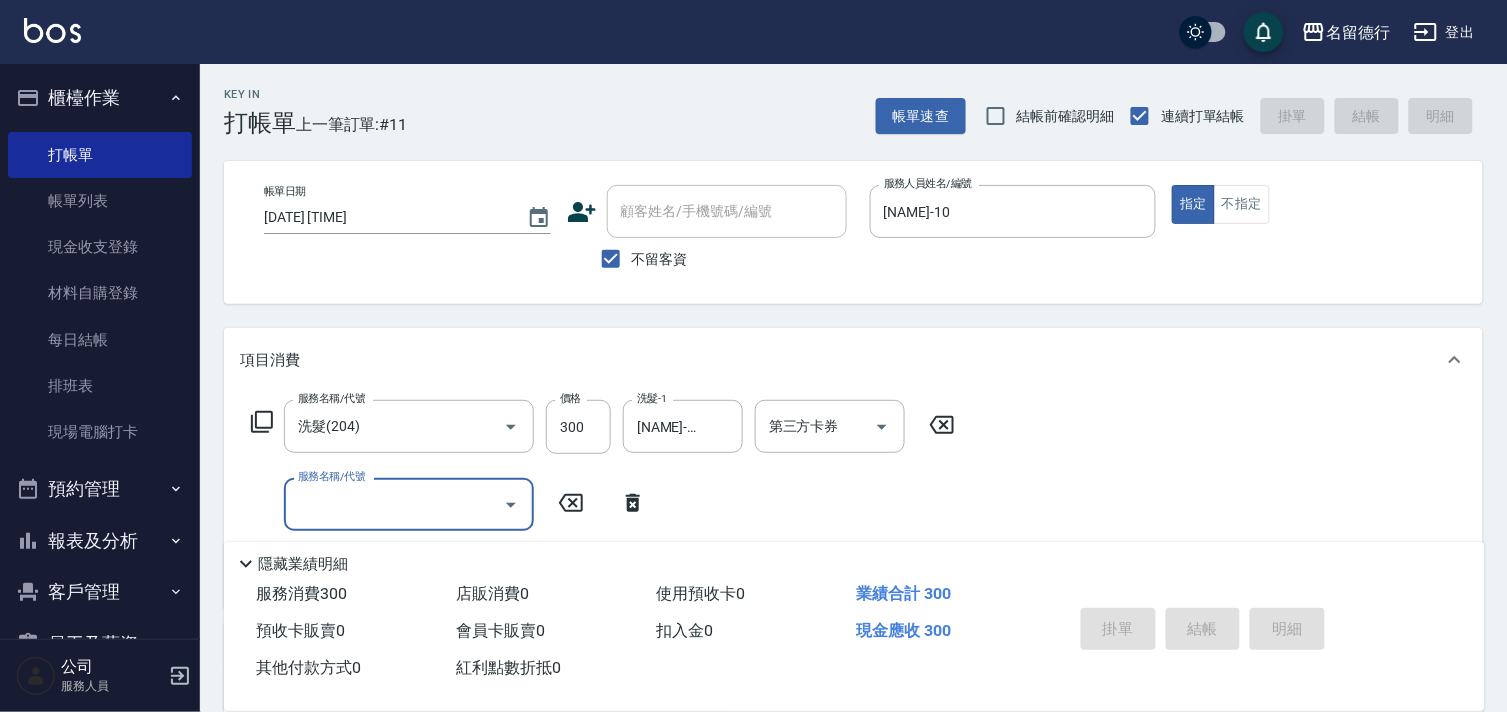 type on "[DATE] [TIME]" 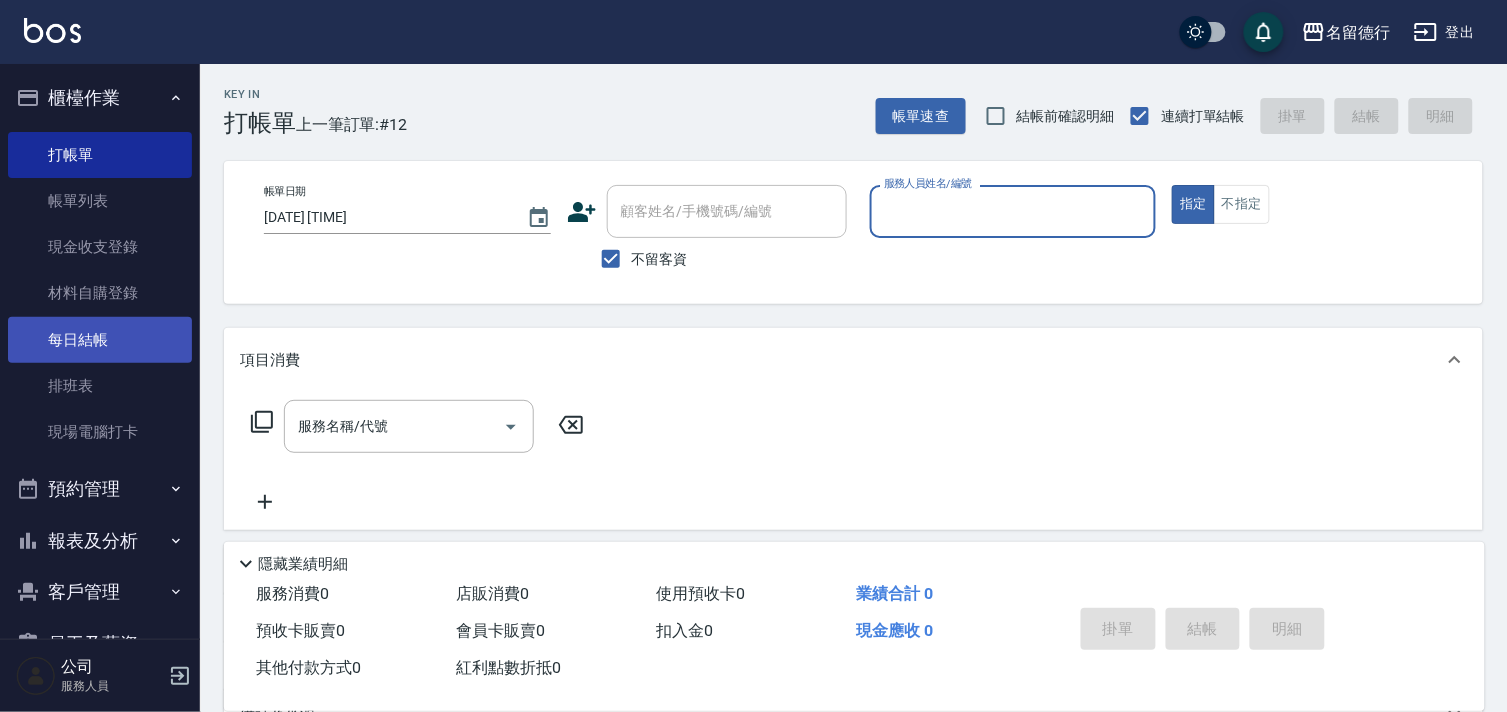 click on "每日結帳" at bounding box center [100, 340] 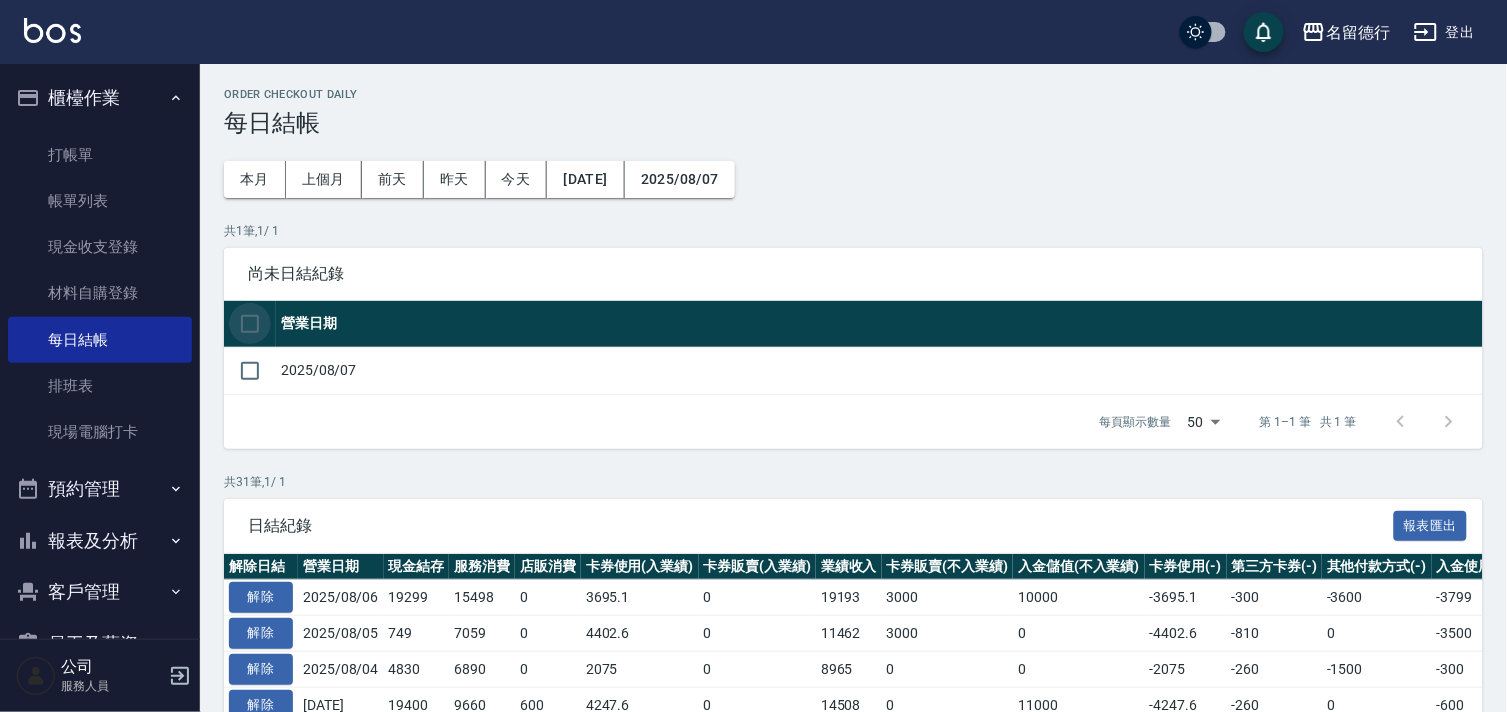 click at bounding box center [250, 324] 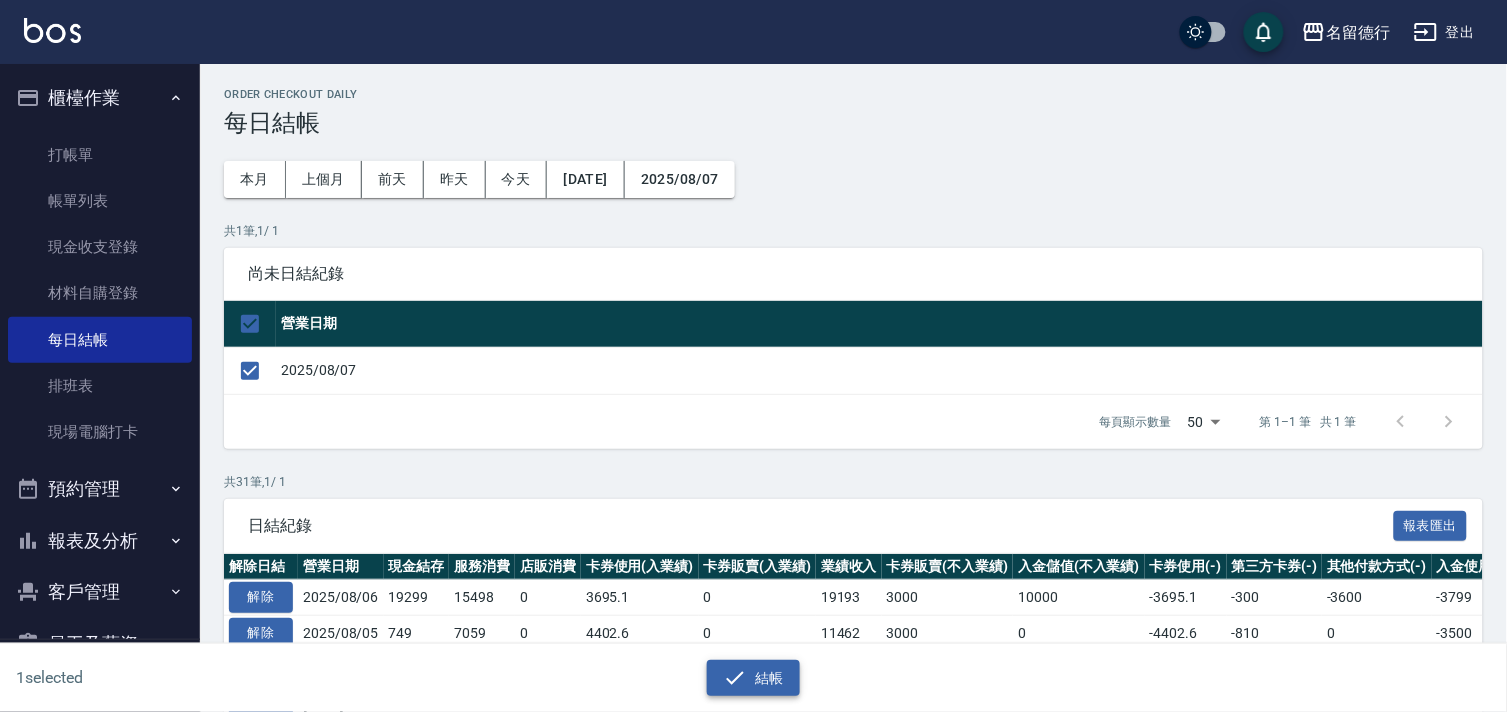 click 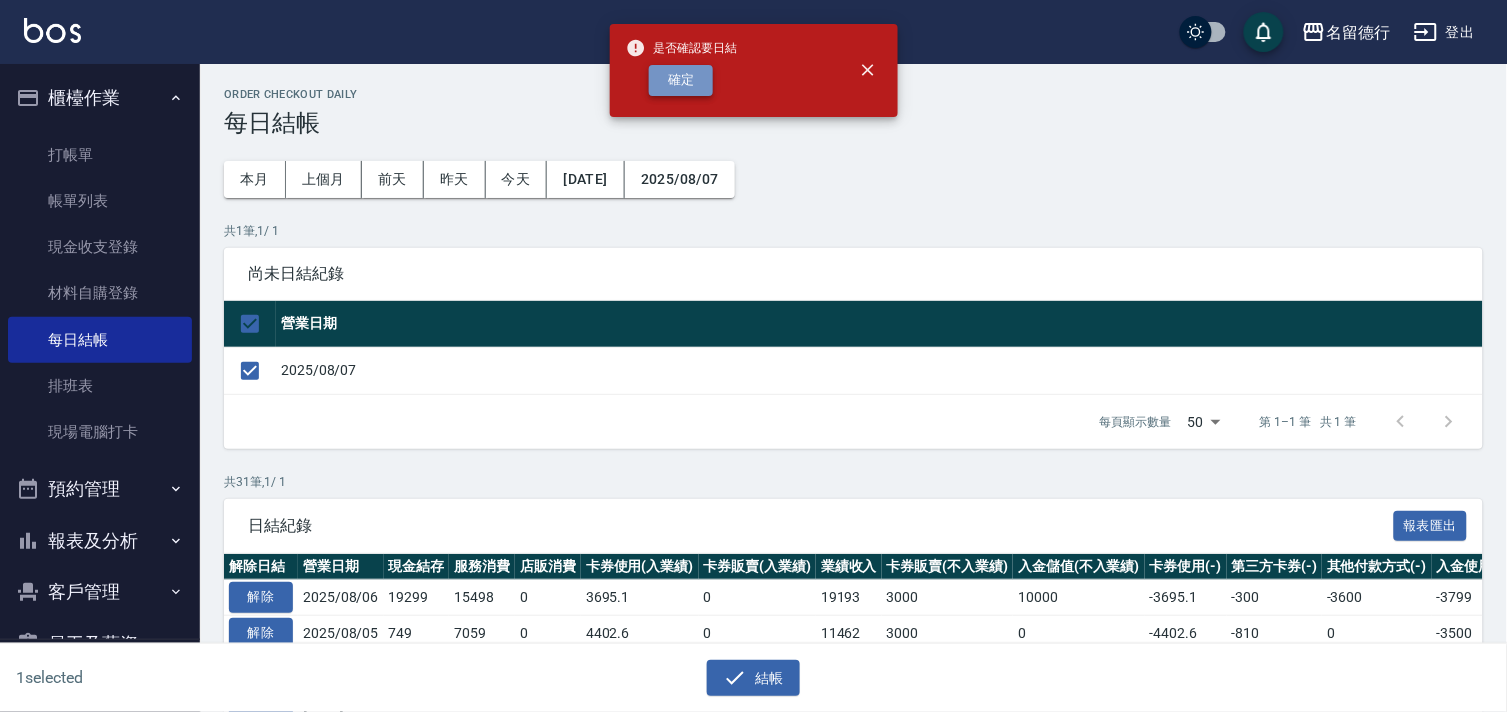 click on "確定" at bounding box center (681, 80) 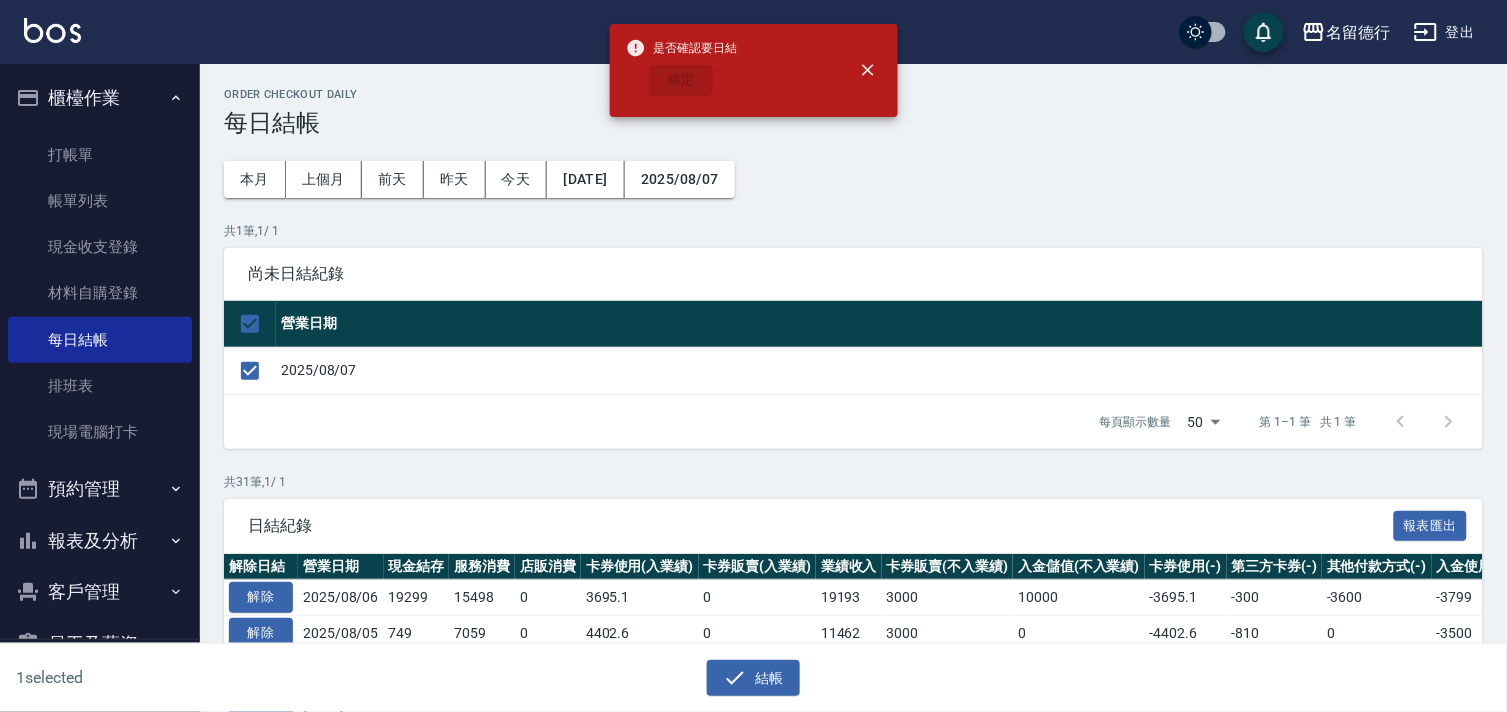 checkbox on "false" 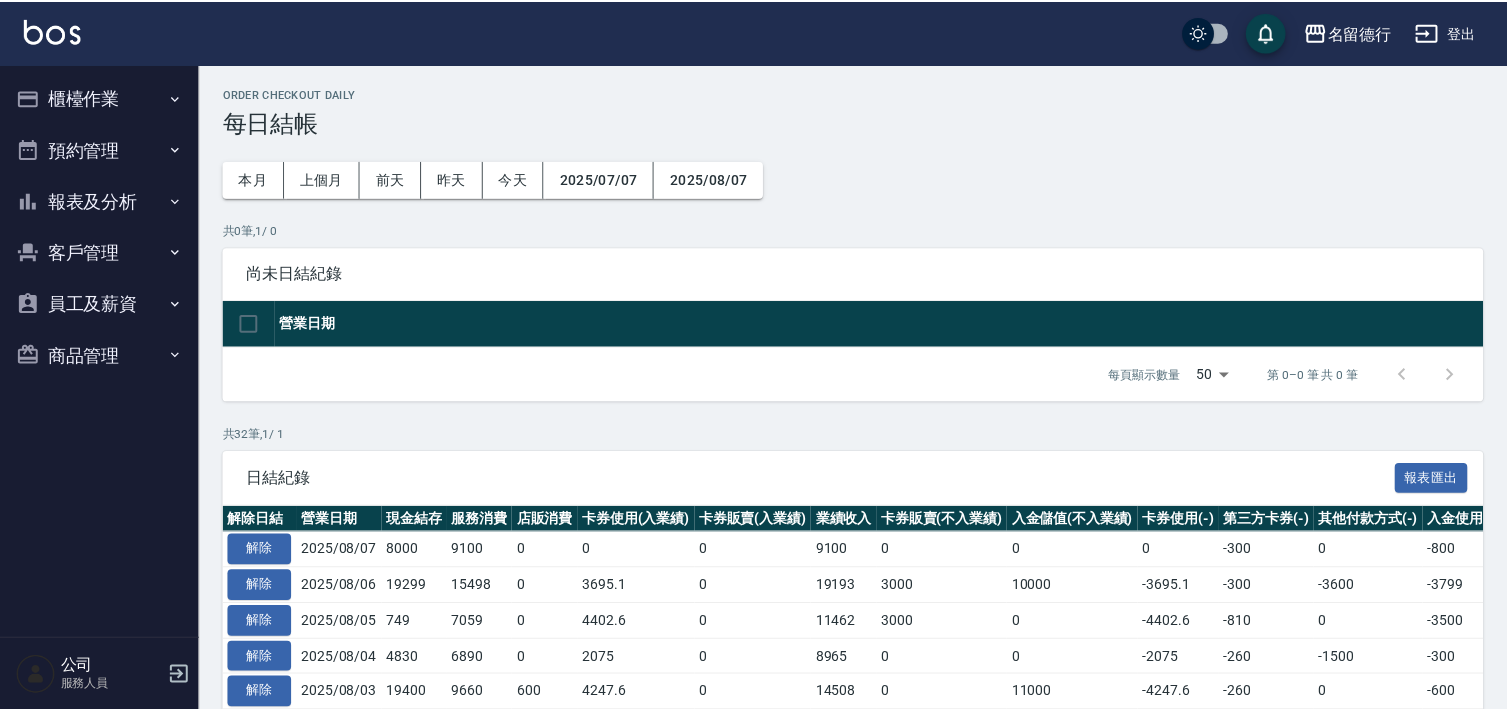 scroll, scrollTop: 0, scrollLeft: 0, axis: both 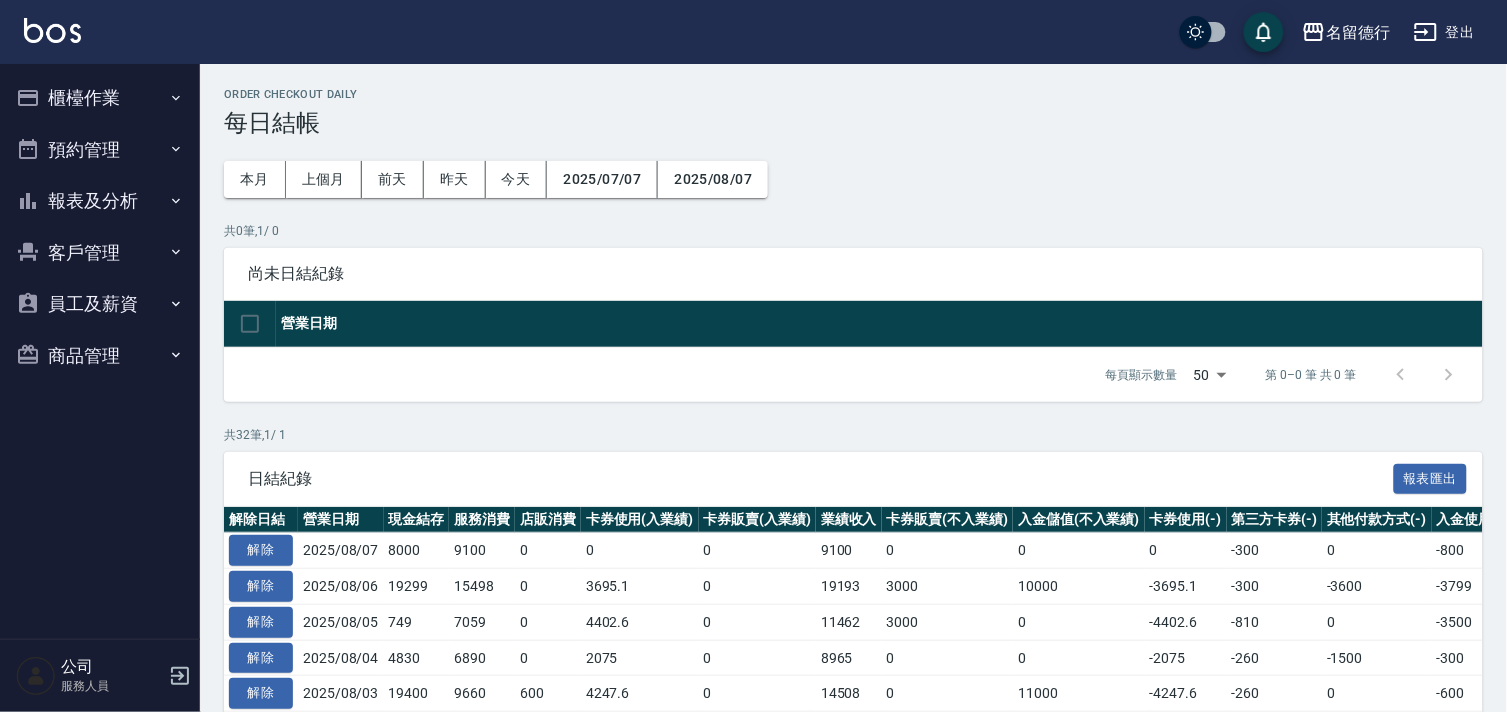 click on "報表及分析" at bounding box center (100, 201) 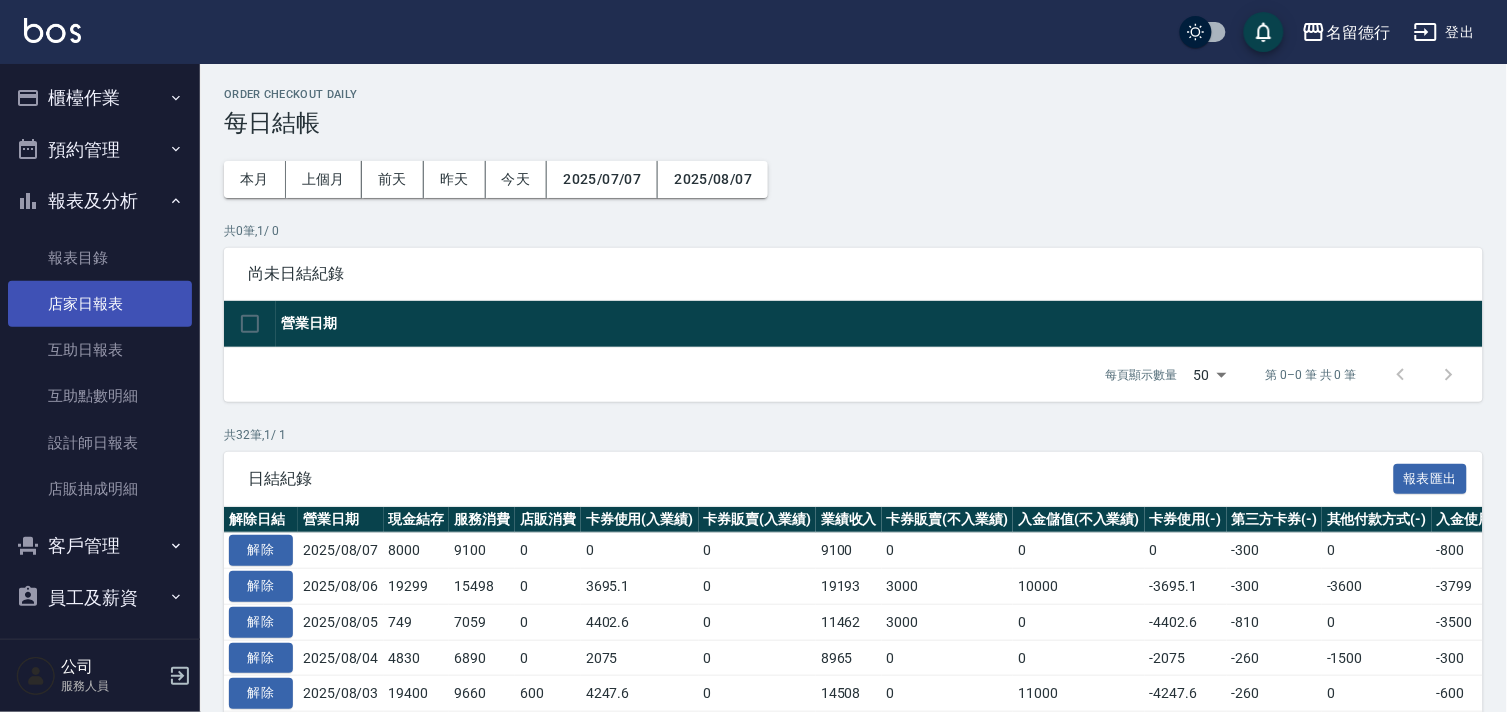 click on "店家日報表" at bounding box center [100, 304] 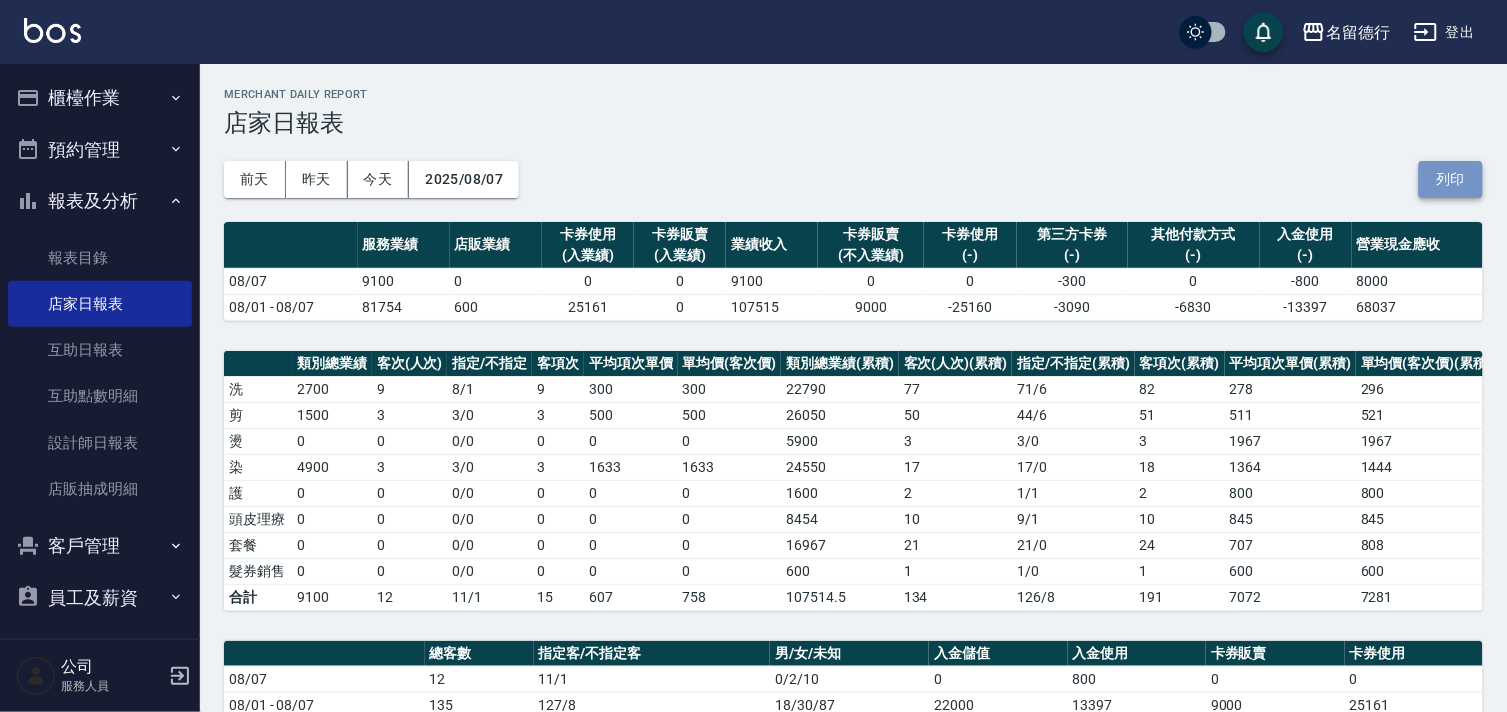 click on "列印" at bounding box center (1451, 179) 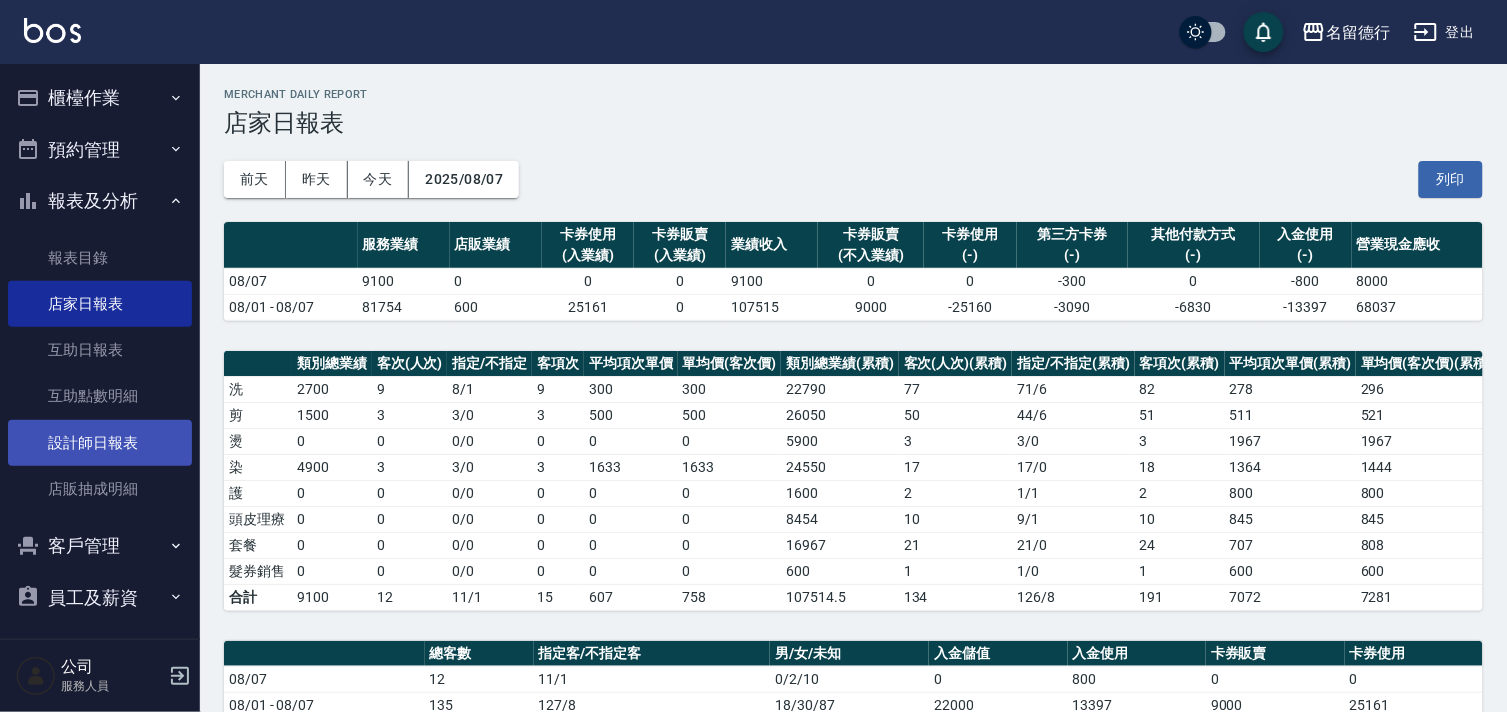 click on "設計師日報表" at bounding box center (100, 443) 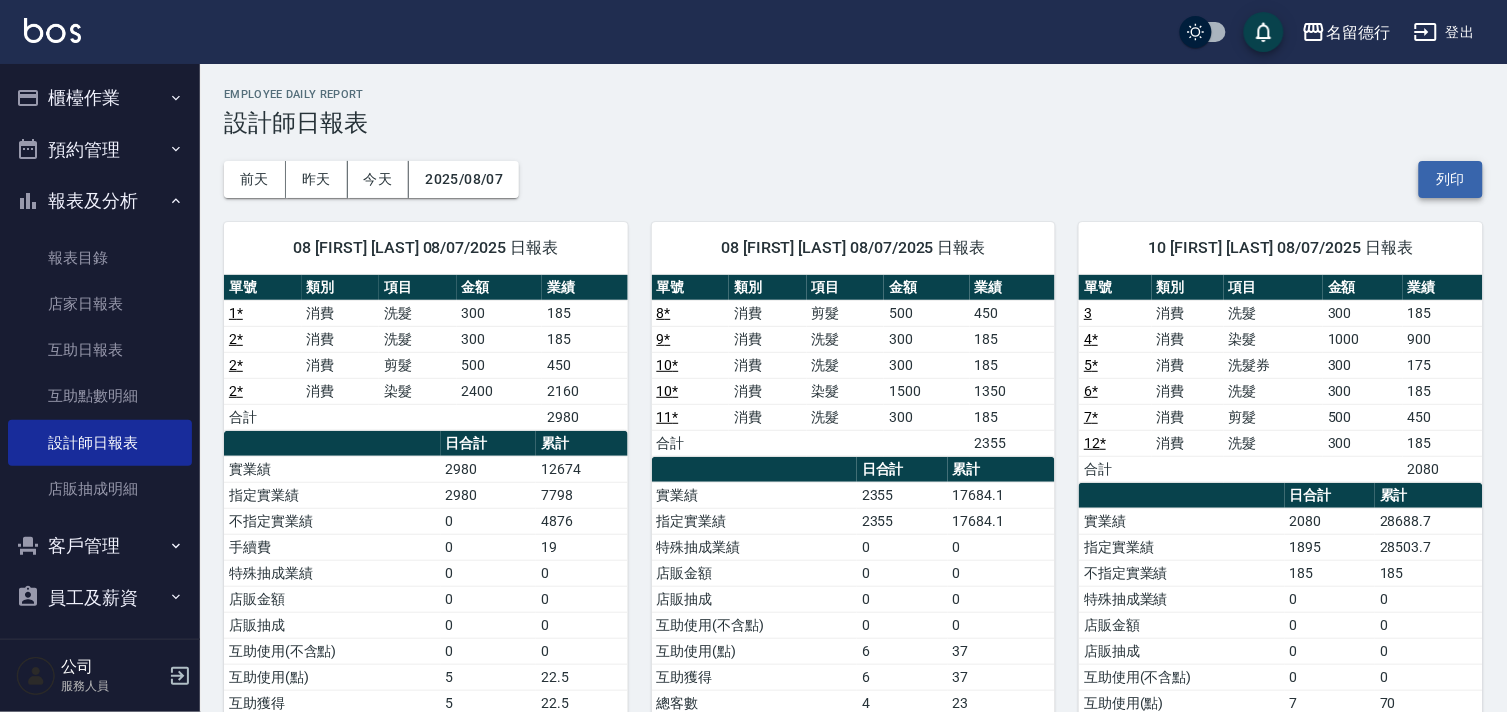 click on "列印" at bounding box center [1451, 179] 